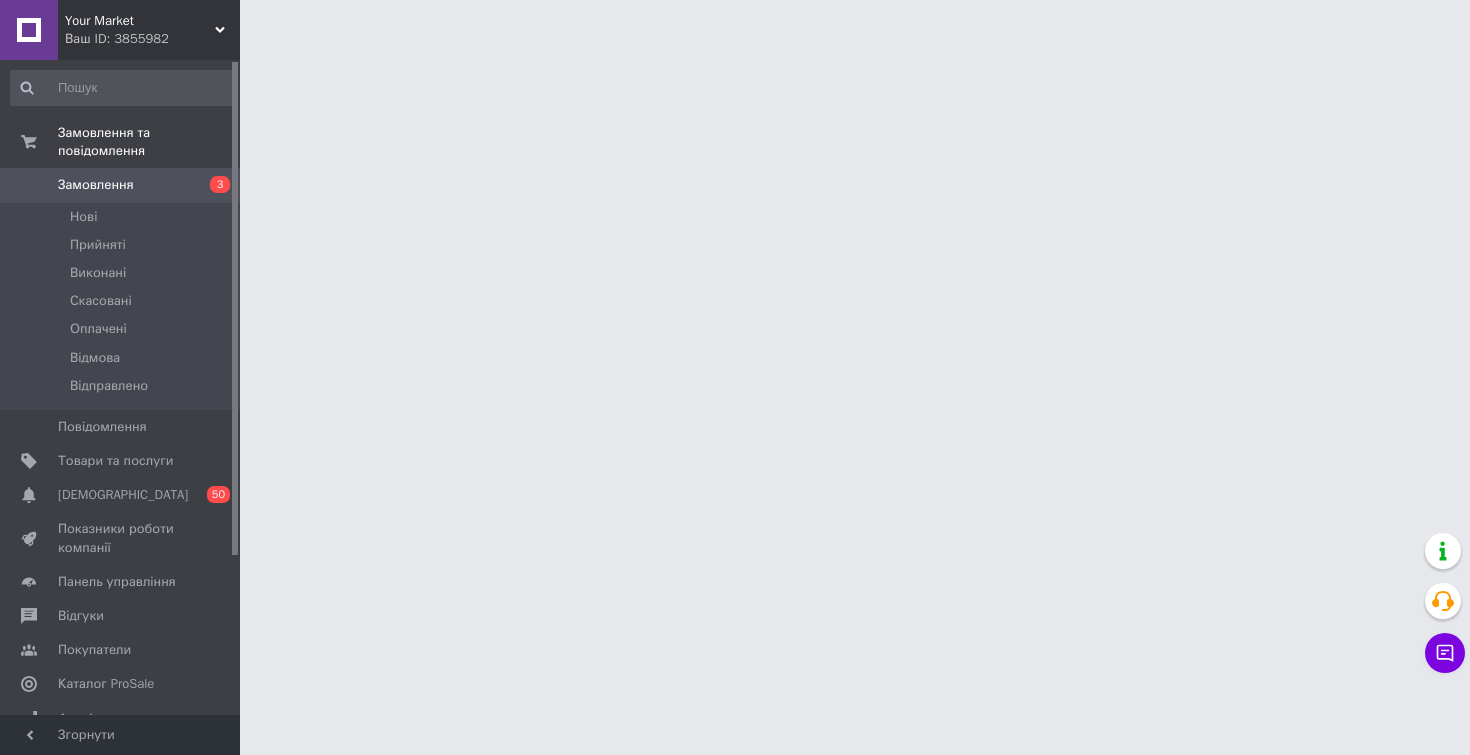 scroll, scrollTop: 0, scrollLeft: 0, axis: both 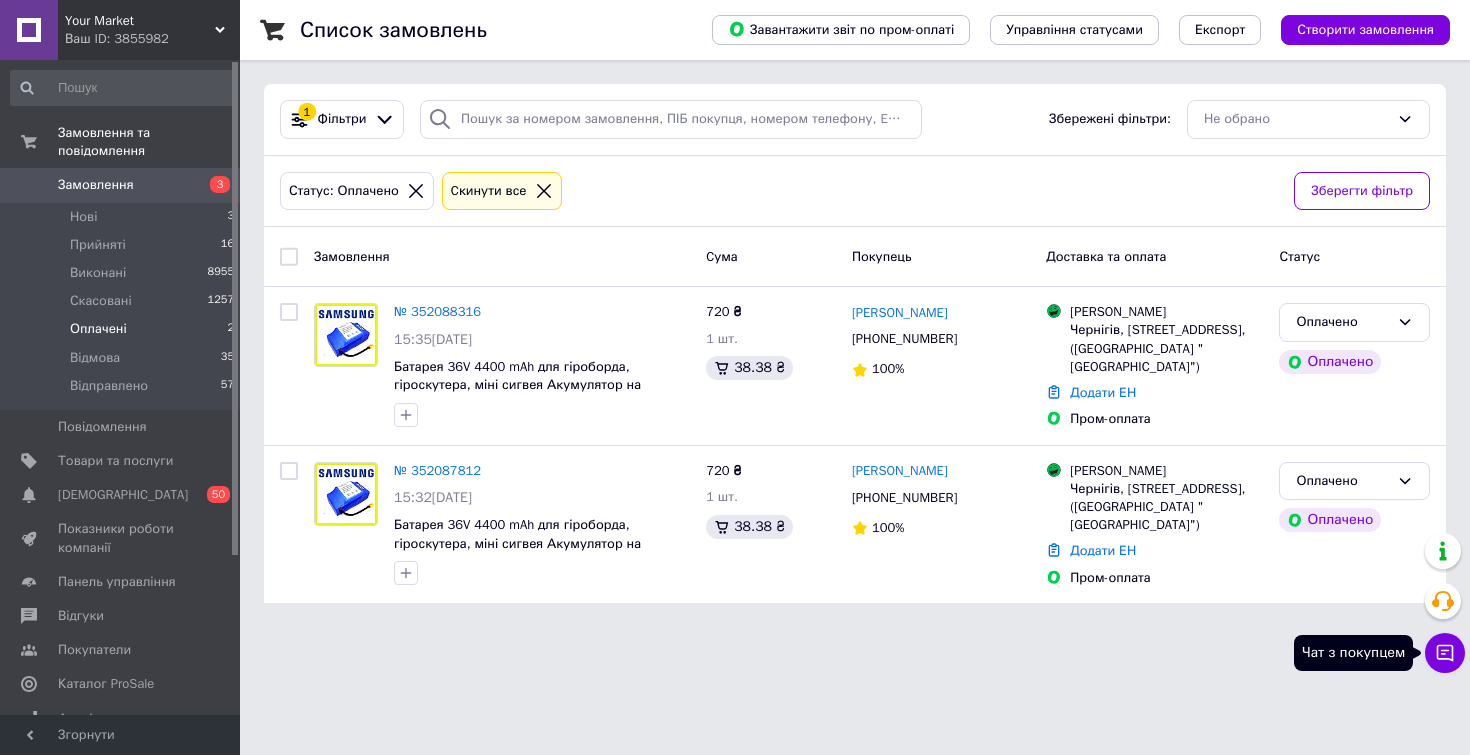 click 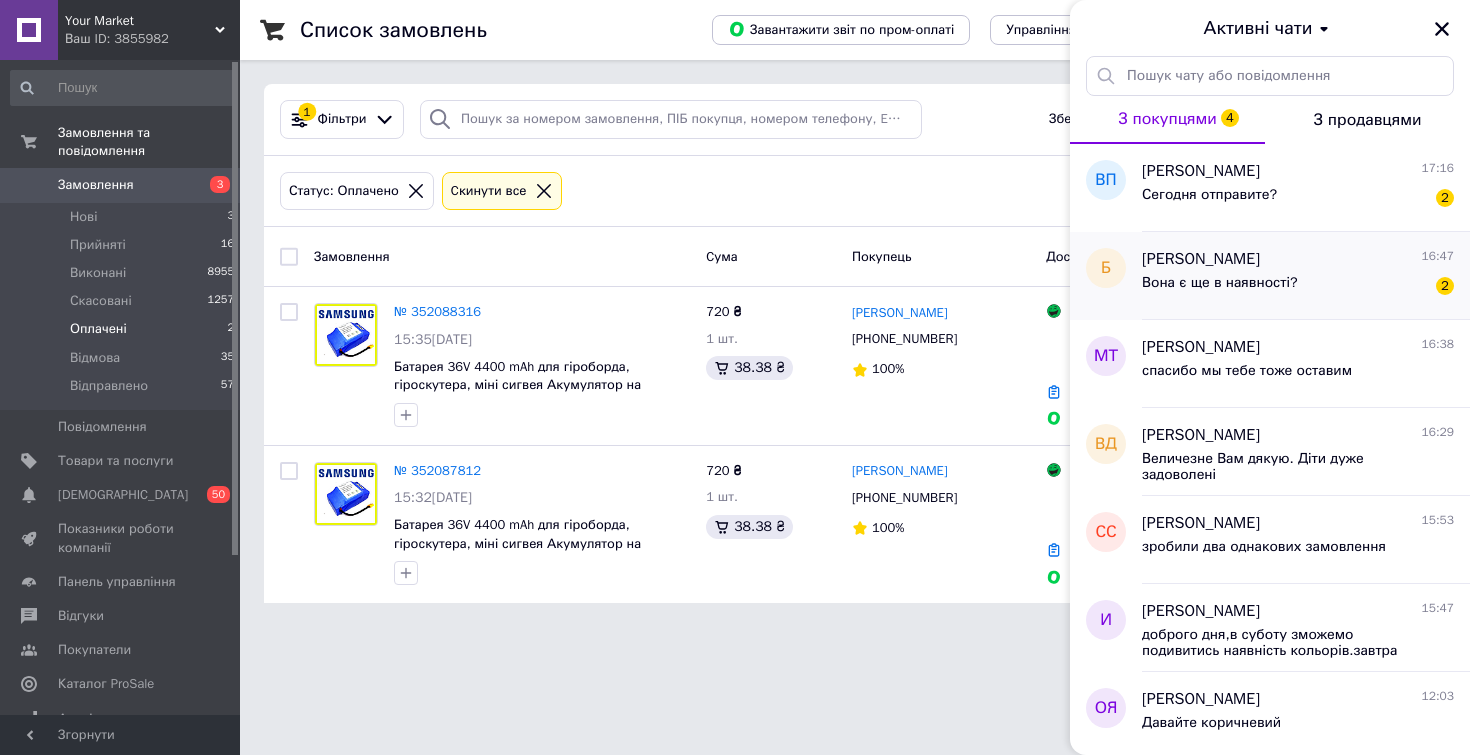 click on "Вона є ще в наявності? 2" at bounding box center (1298, 287) 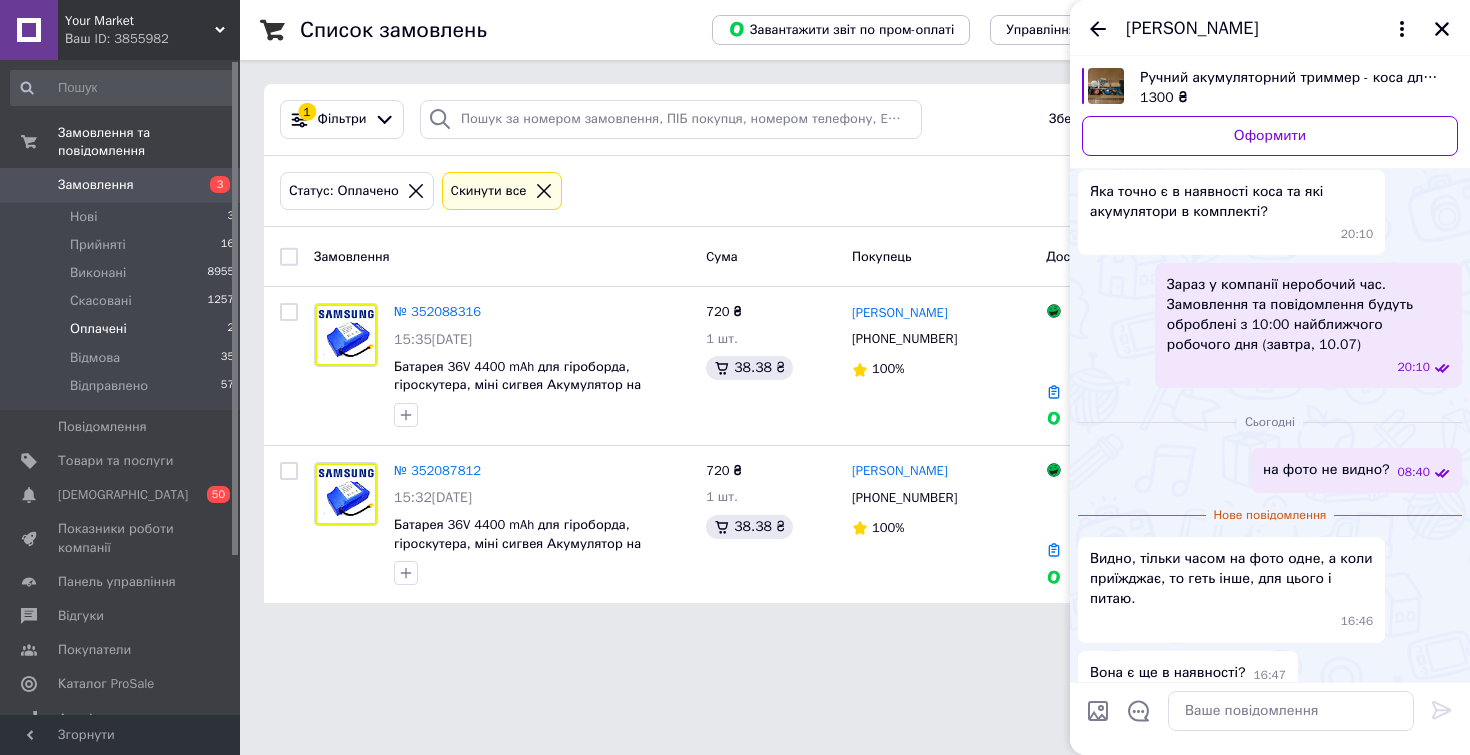 scroll, scrollTop: 81, scrollLeft: 0, axis: vertical 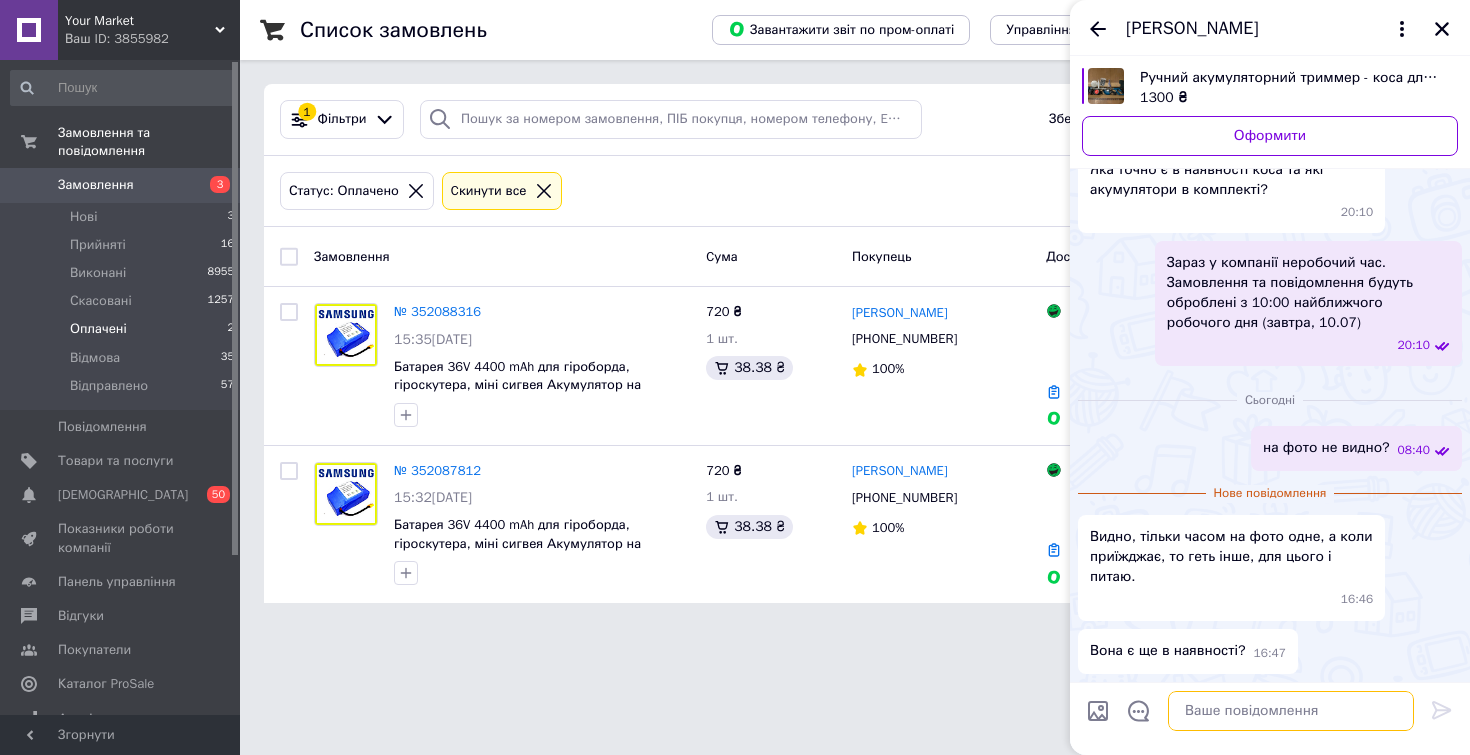 click at bounding box center (1291, 711) 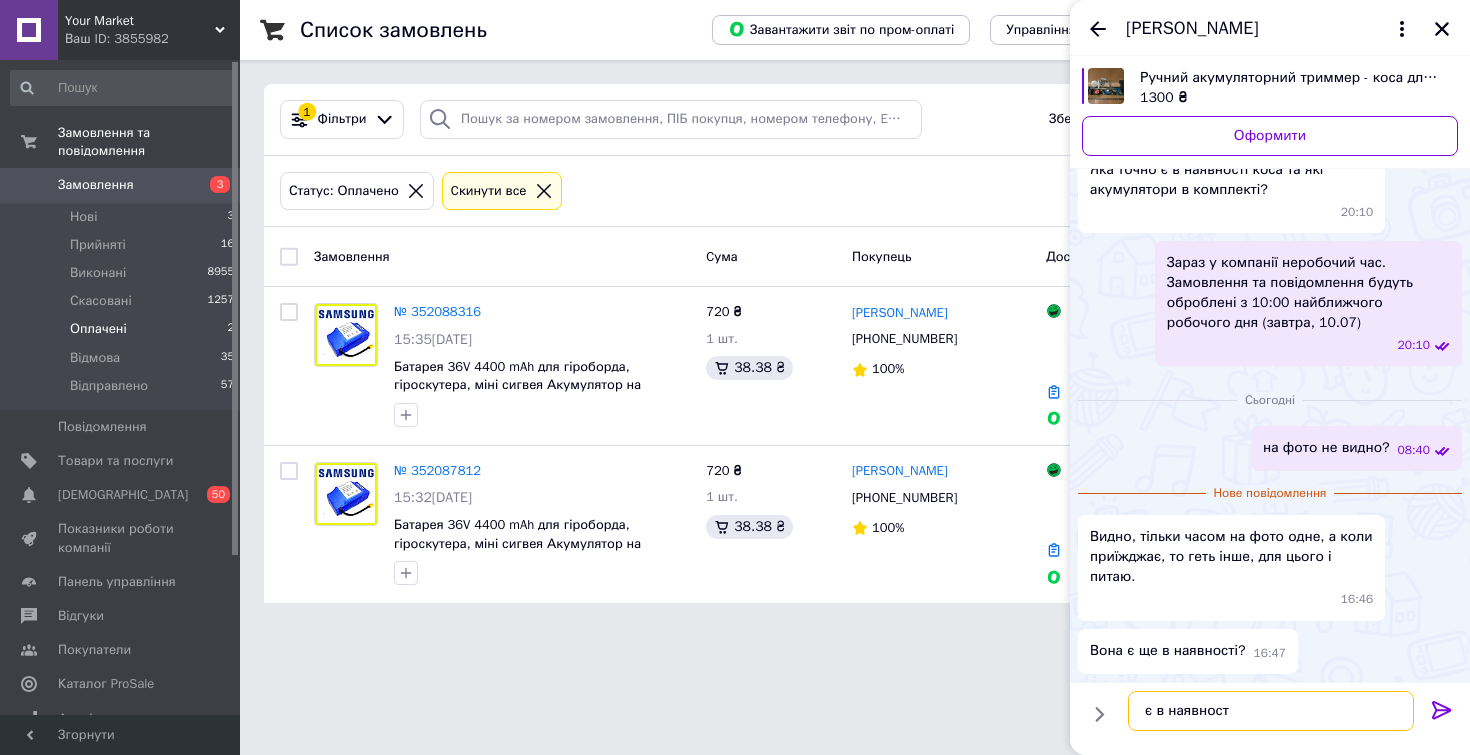 type on "є в наявності" 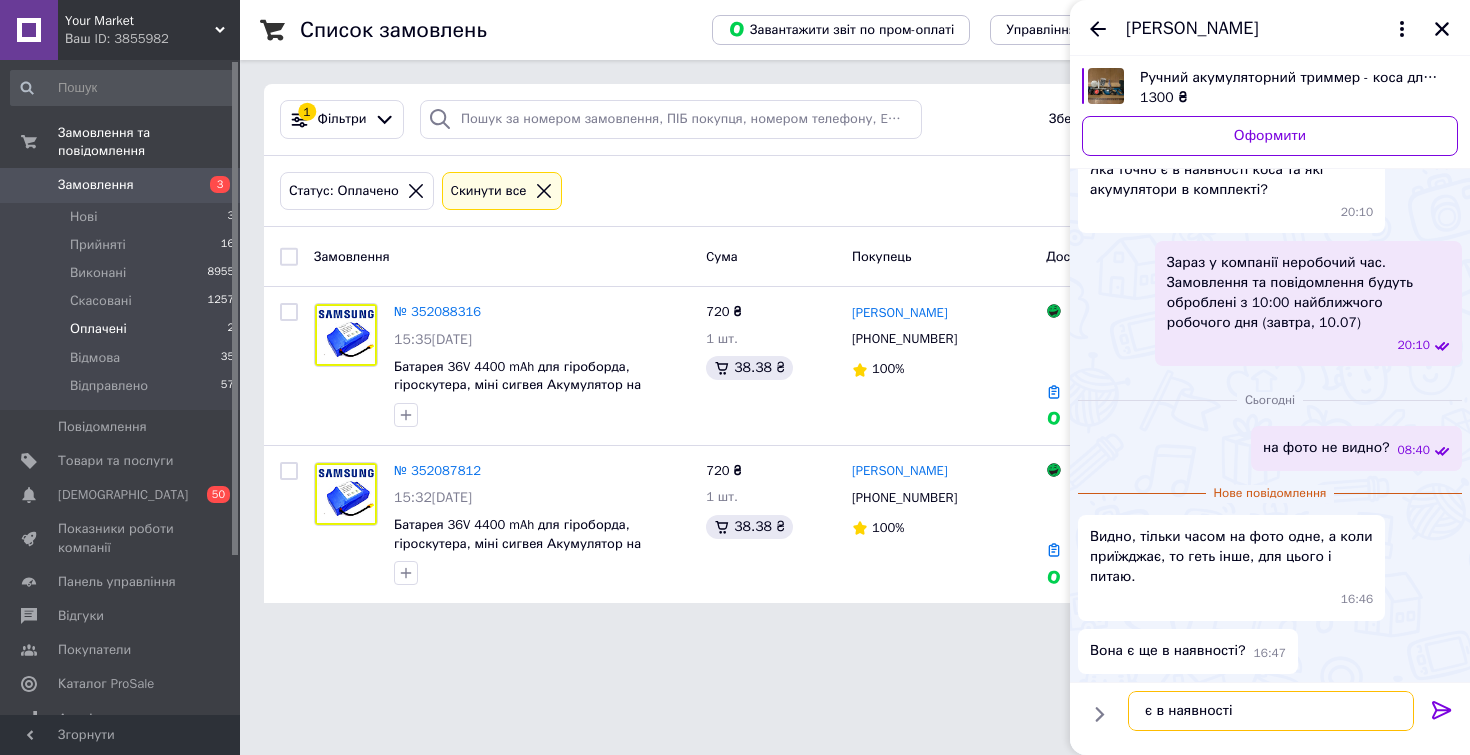 type 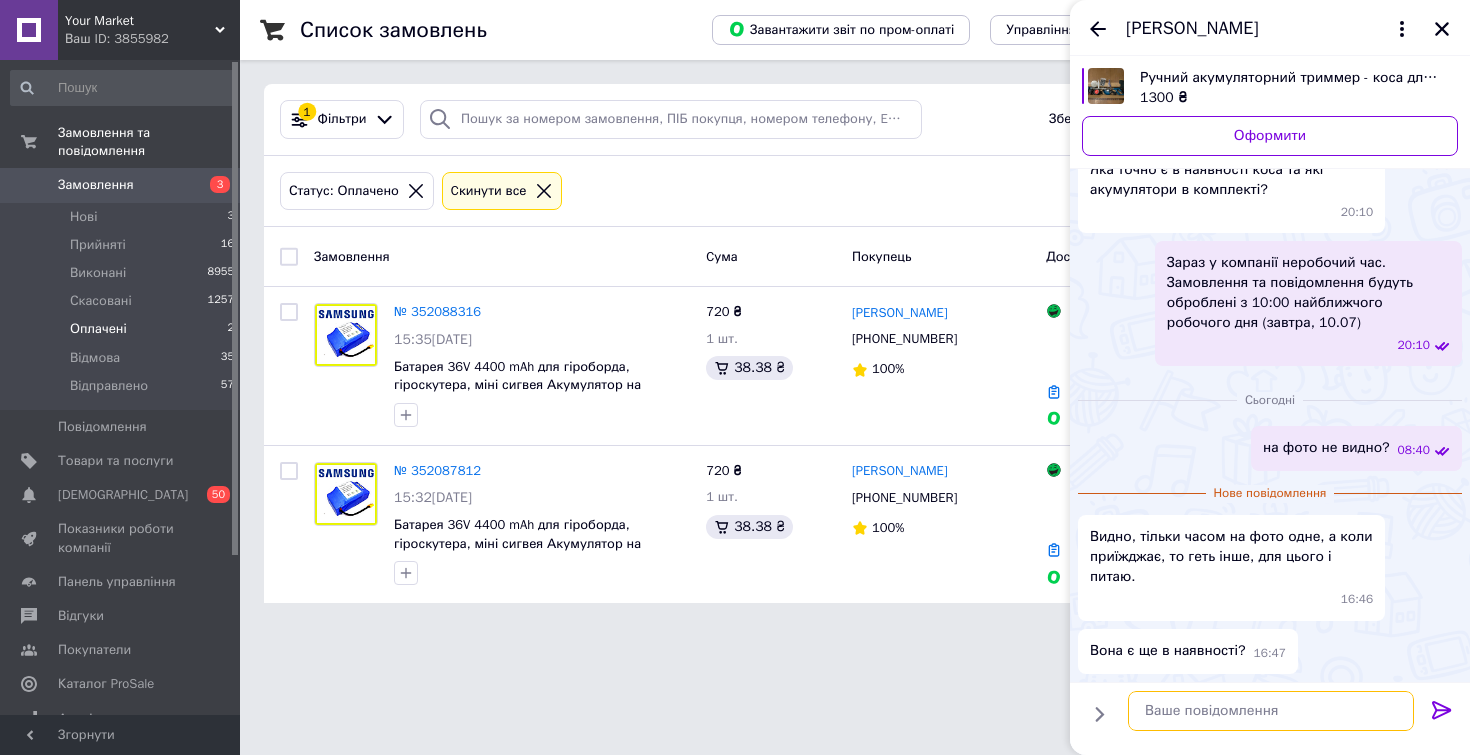 scroll, scrollTop: 98, scrollLeft: 0, axis: vertical 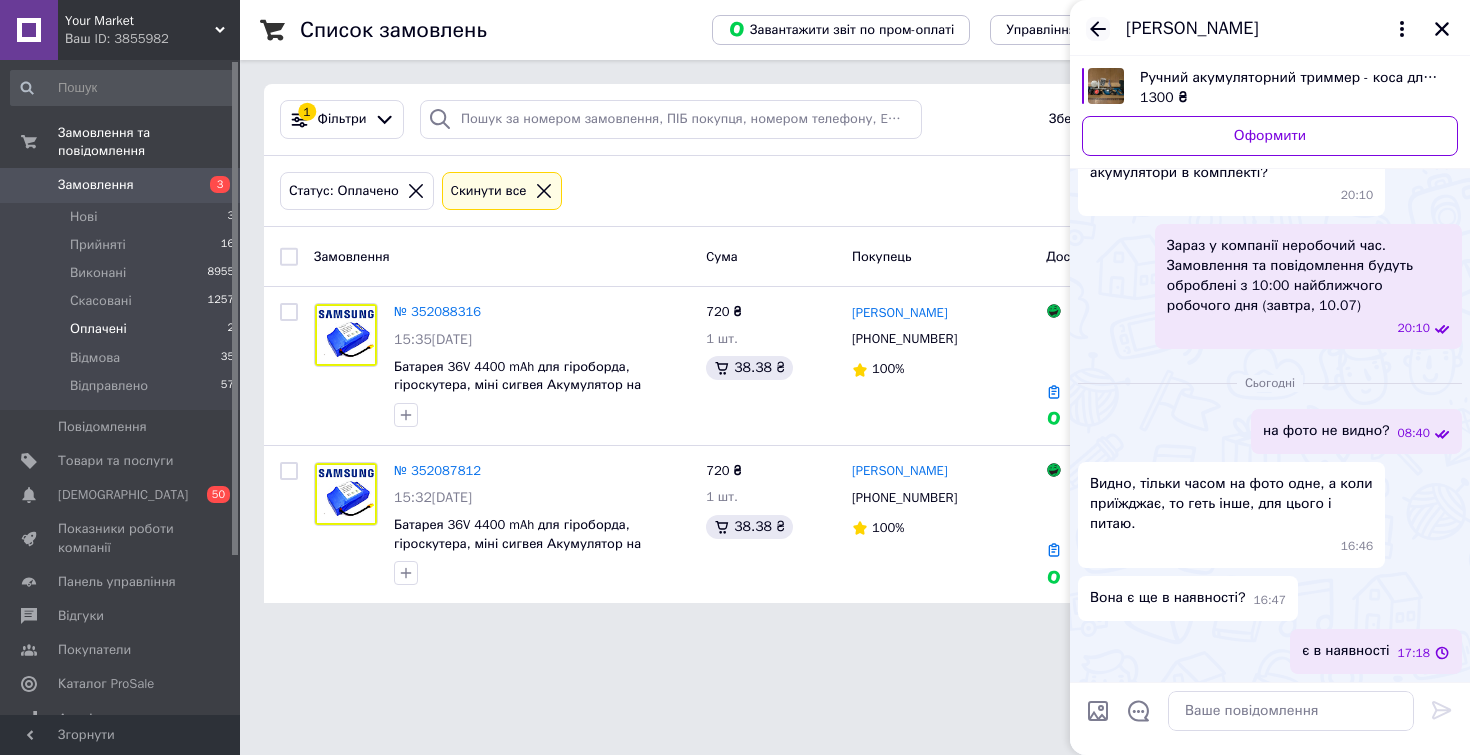 click 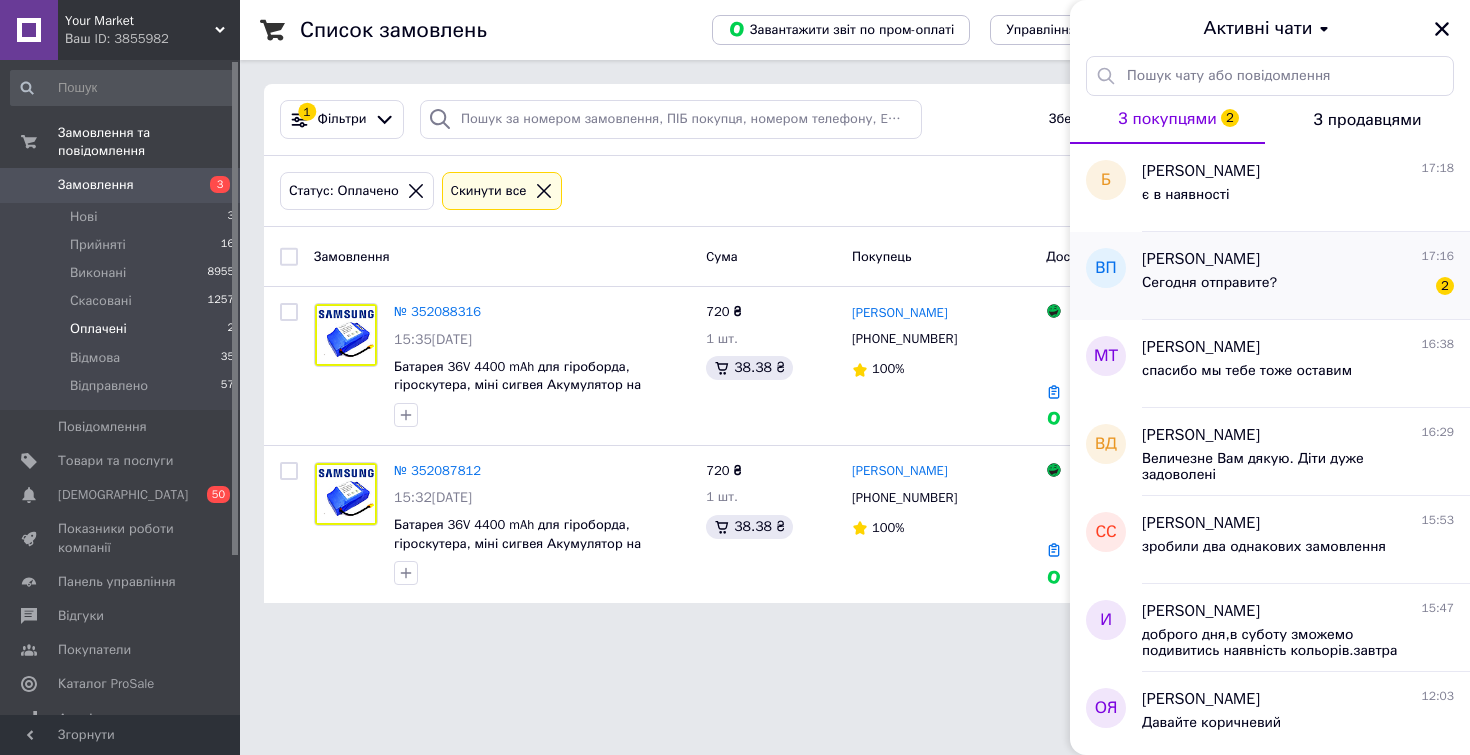 click on "Сегодня отправите? 2" at bounding box center (1298, 287) 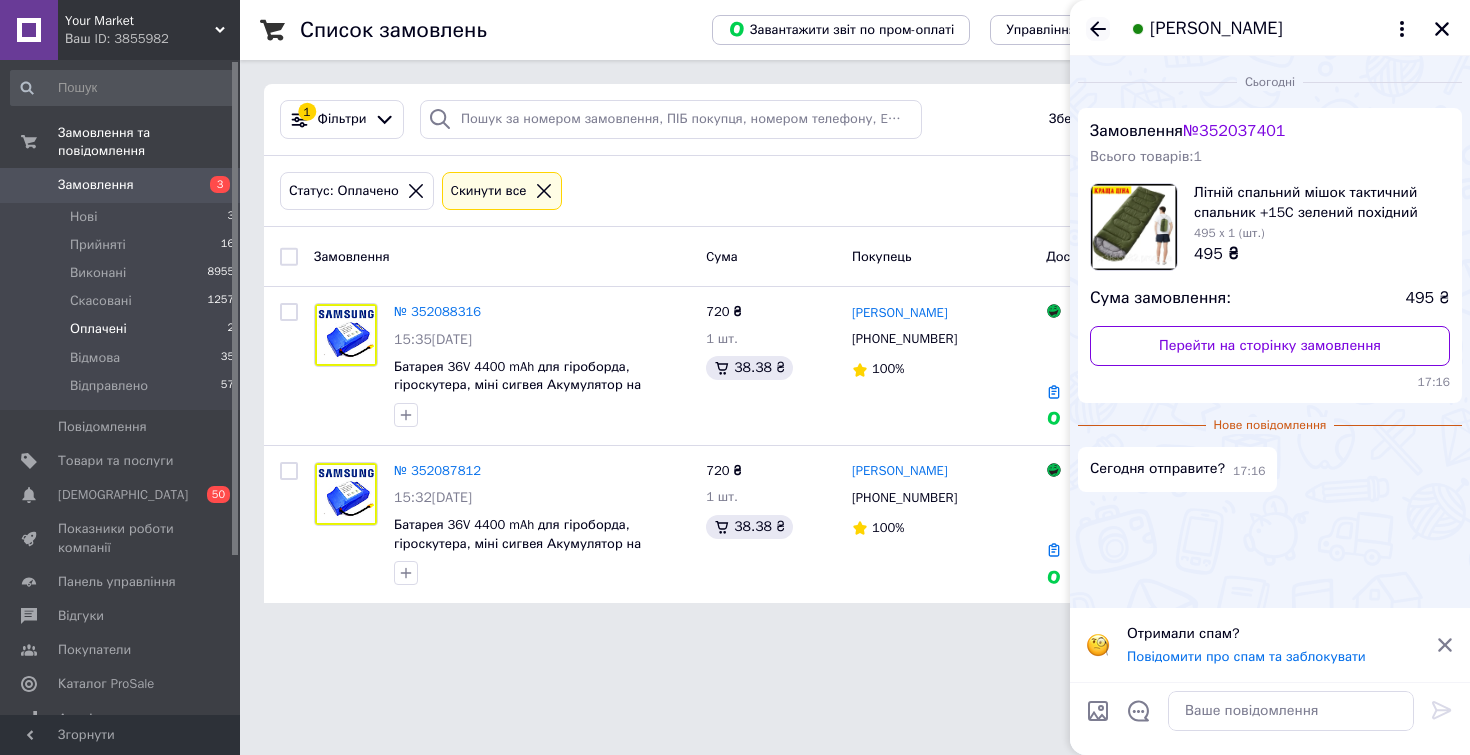 click 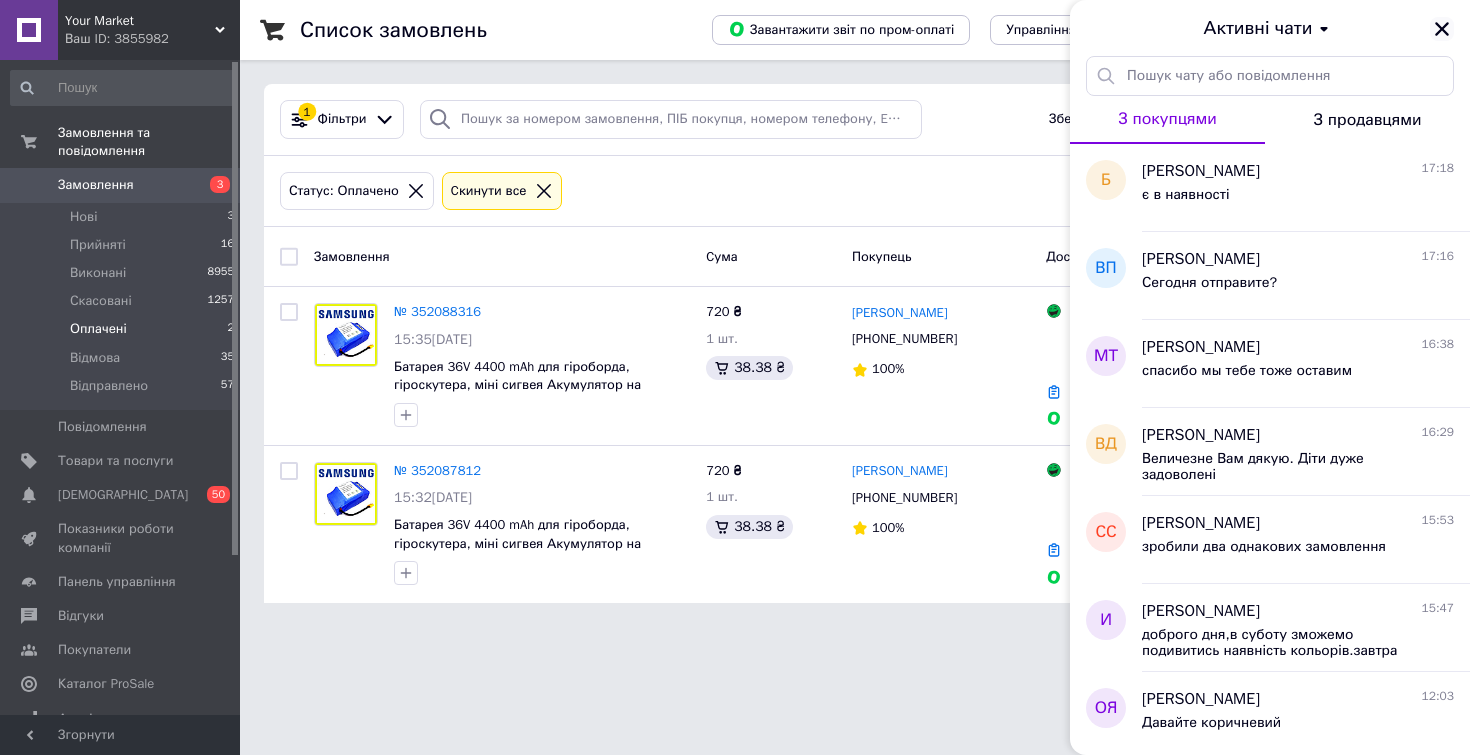 click 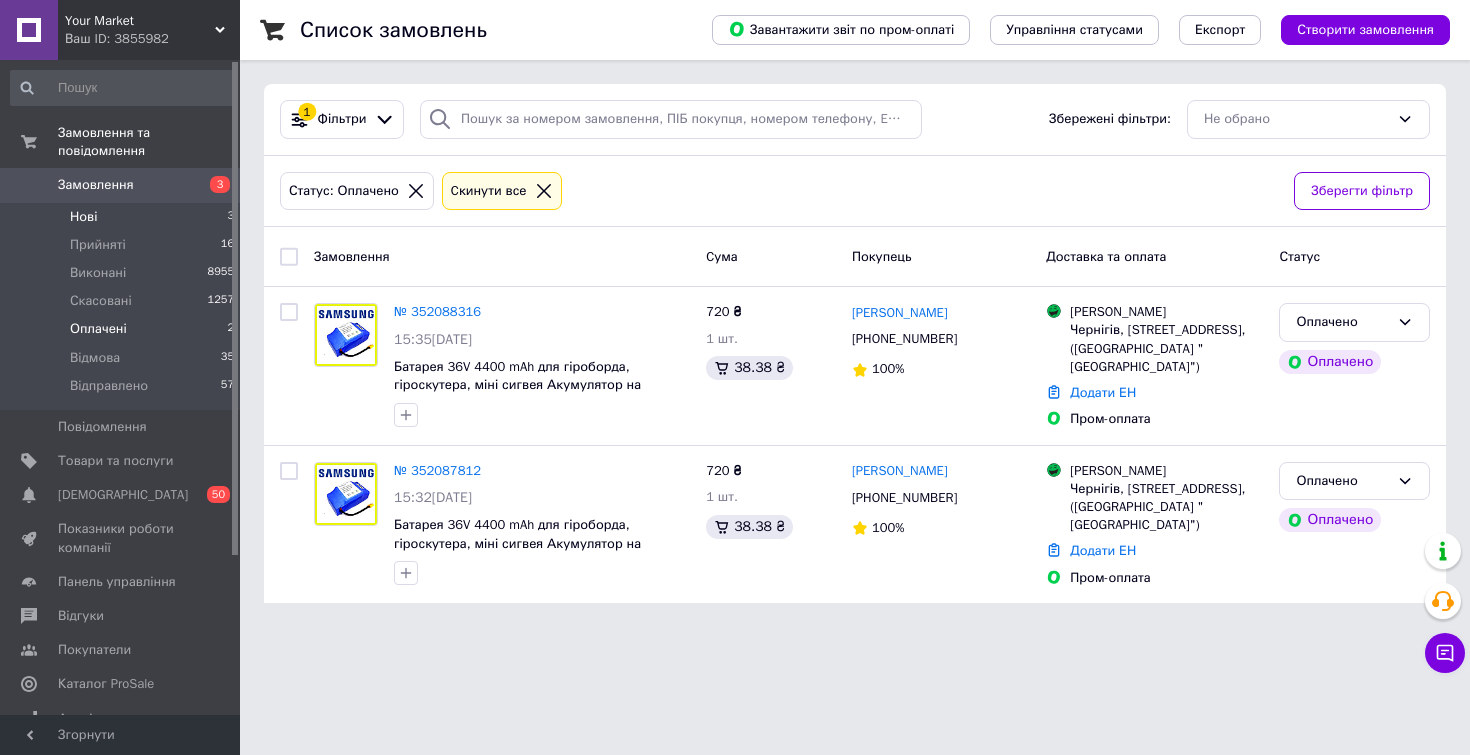 click on "Нові" at bounding box center (83, 217) 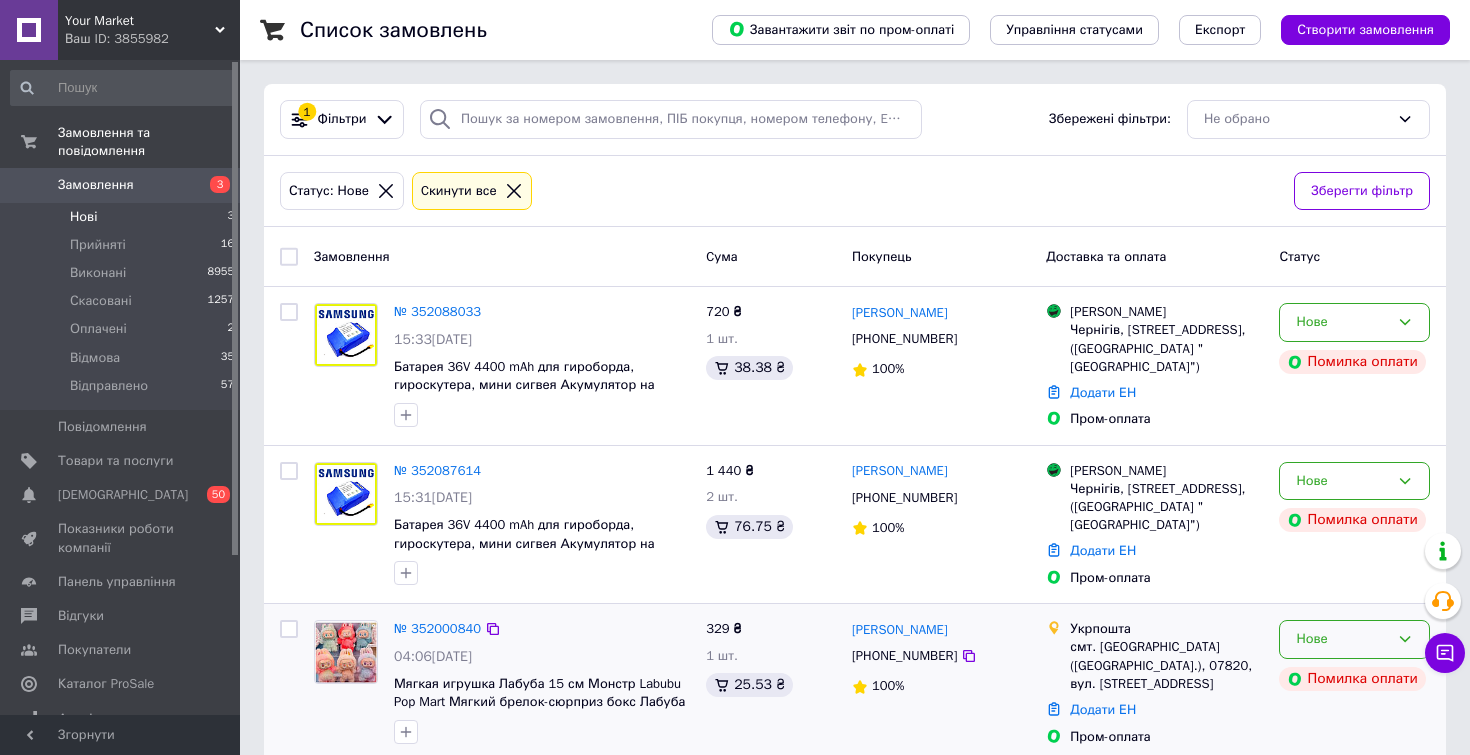click on "Нове" at bounding box center (1342, 639) 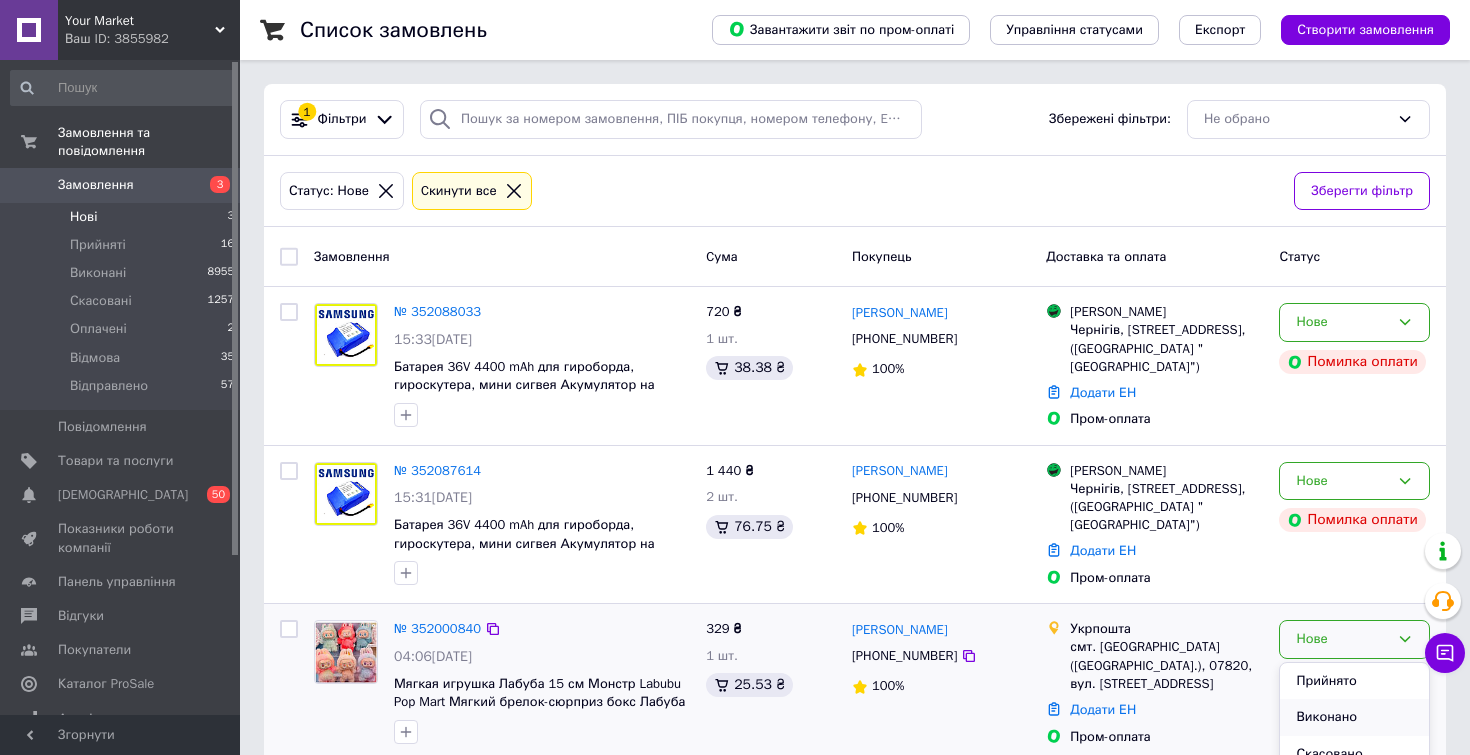 scroll, scrollTop: 53, scrollLeft: 0, axis: vertical 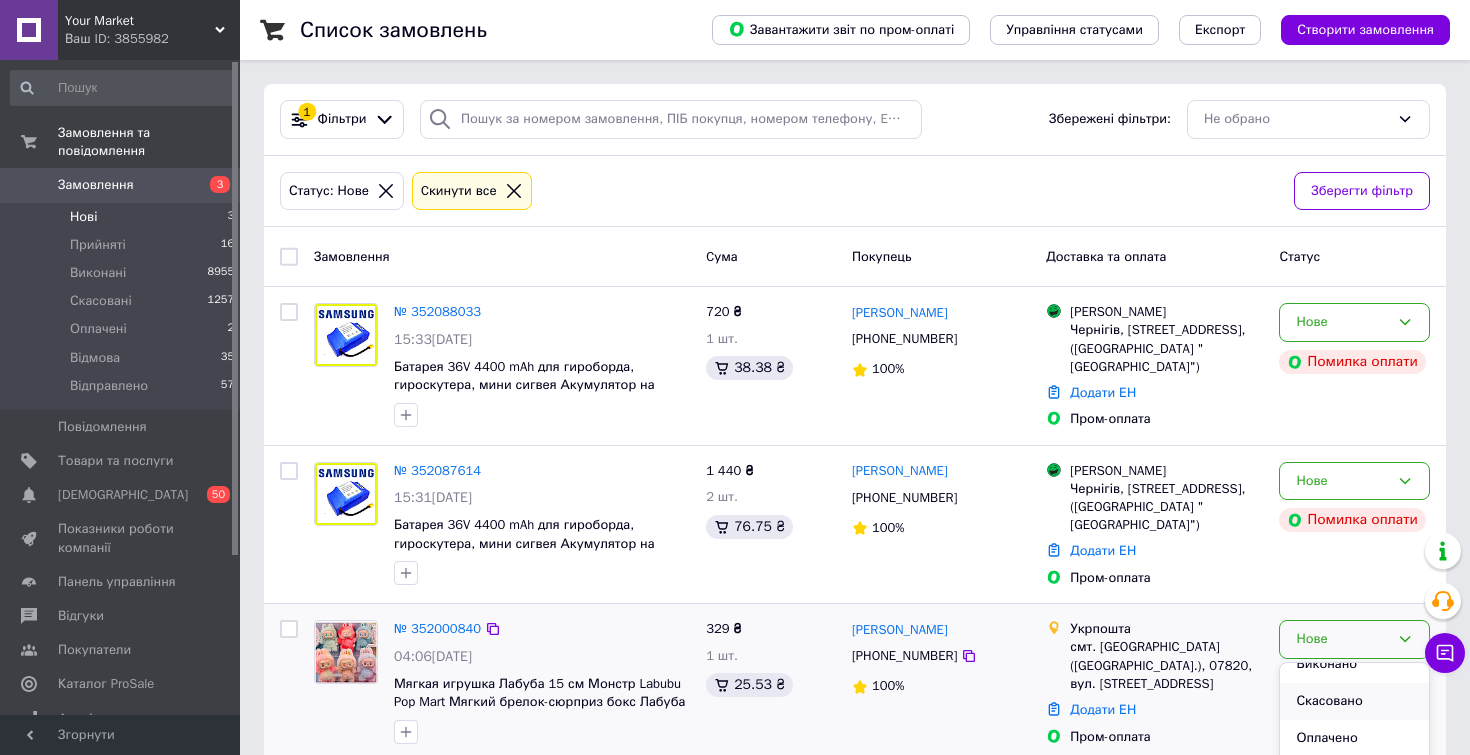 click on "Скасовано" at bounding box center [1354, 701] 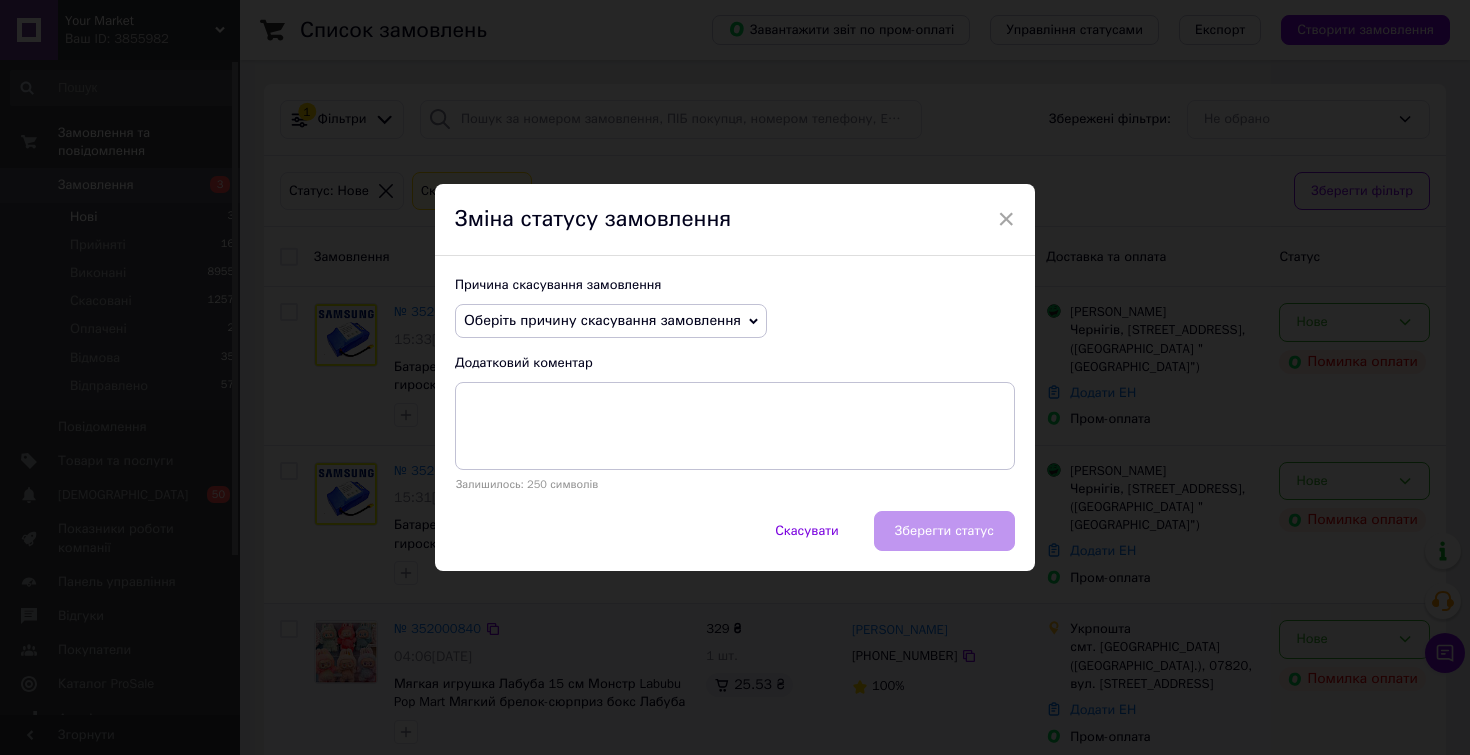 click on "Оберіть причину скасування замовлення" at bounding box center (611, 321) 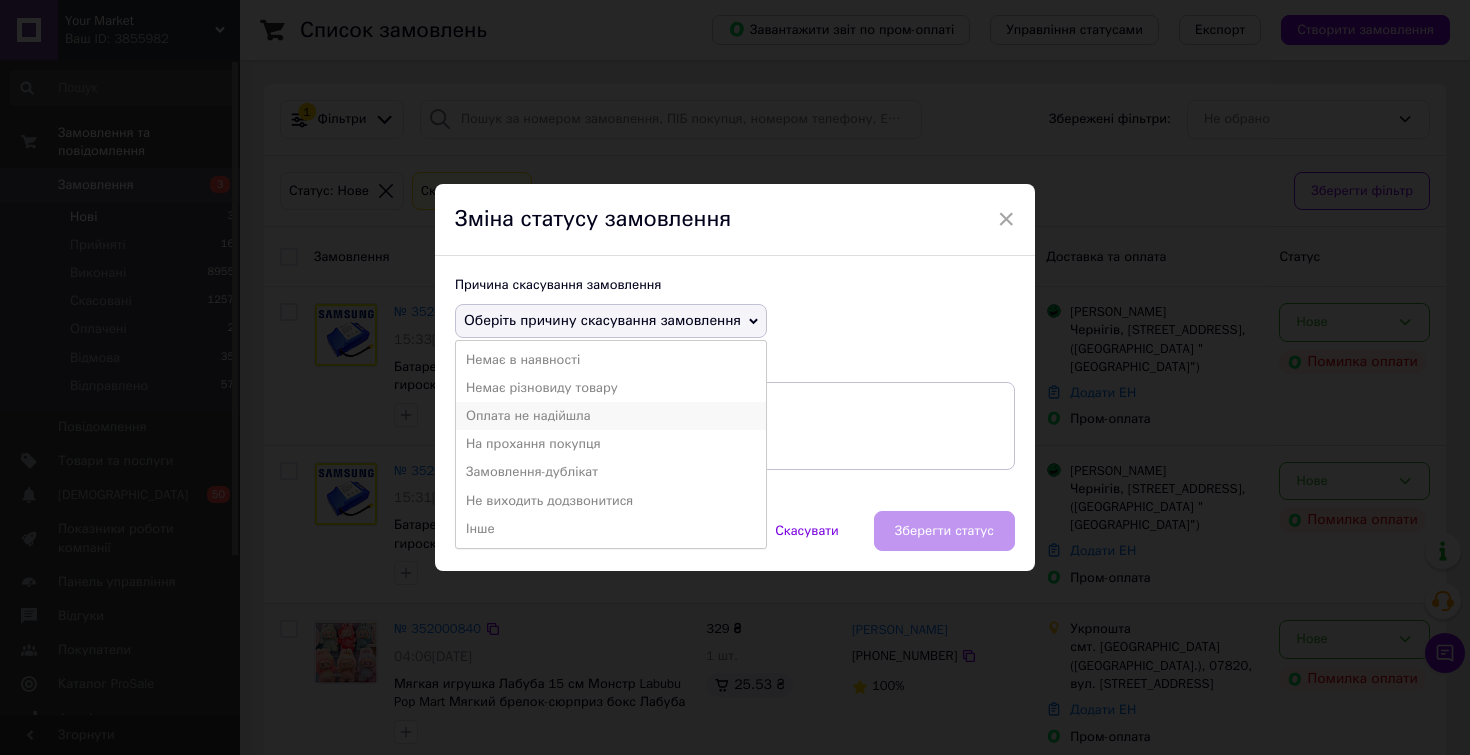 click on "Оплата не надійшла" at bounding box center [611, 416] 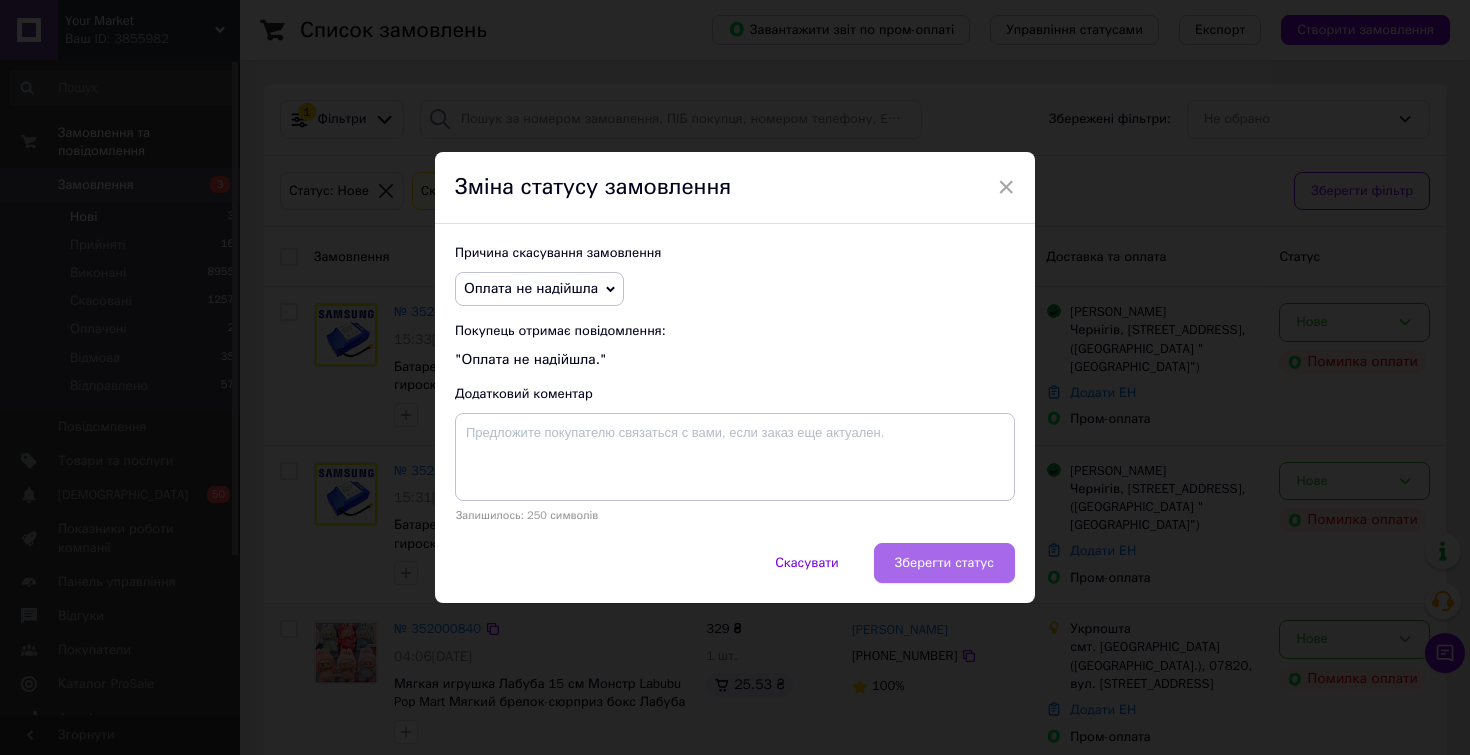 click on "Зберегти статус" at bounding box center [944, 563] 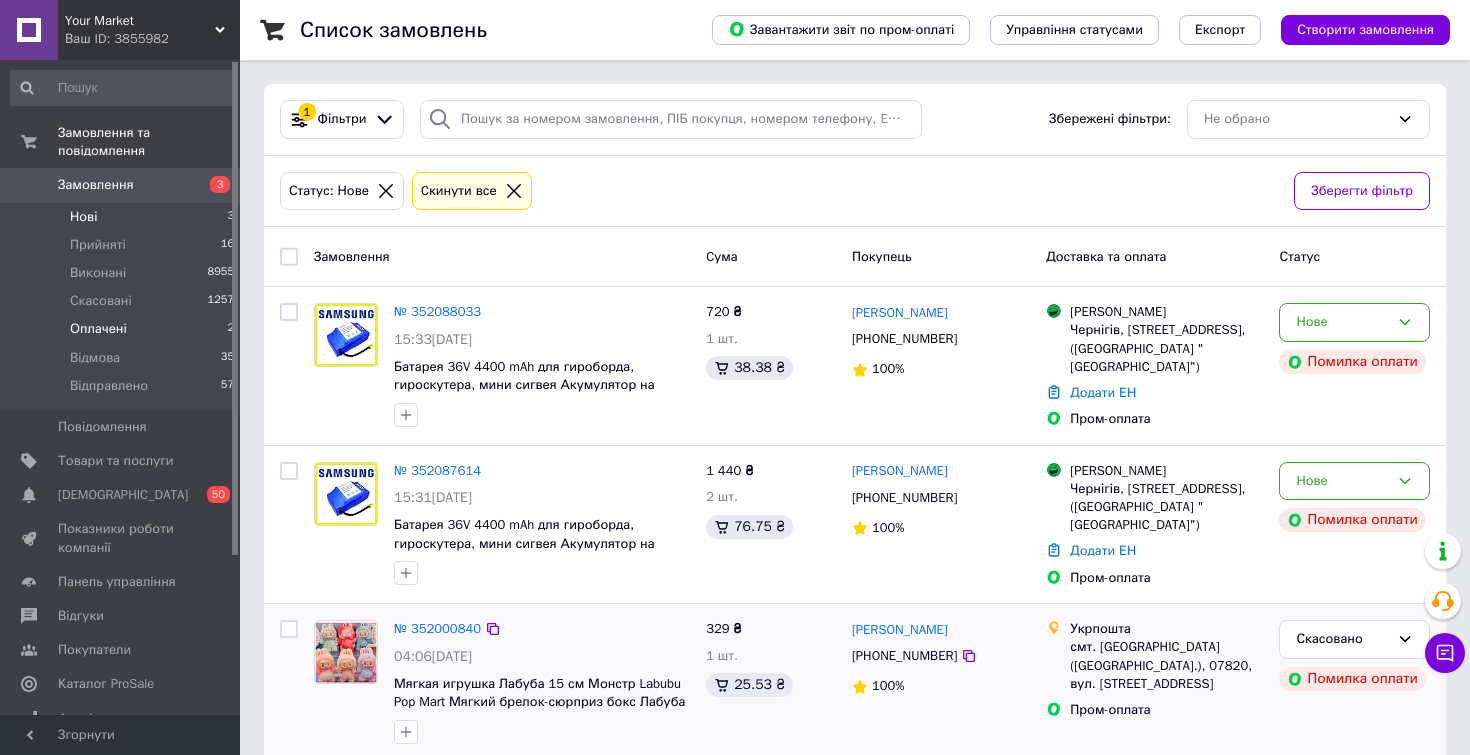click on "Оплачені" at bounding box center [98, 329] 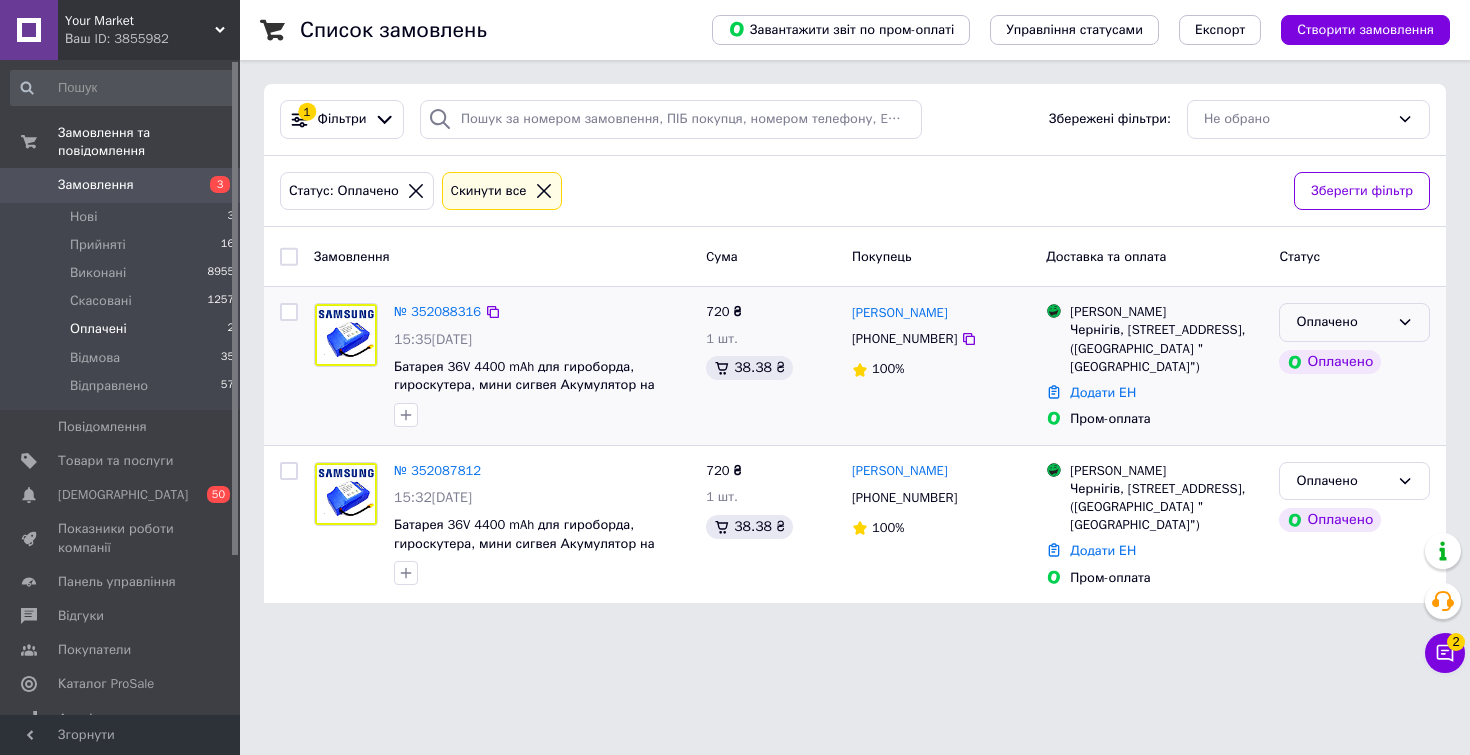 click on "Оплачено" at bounding box center [1342, 322] 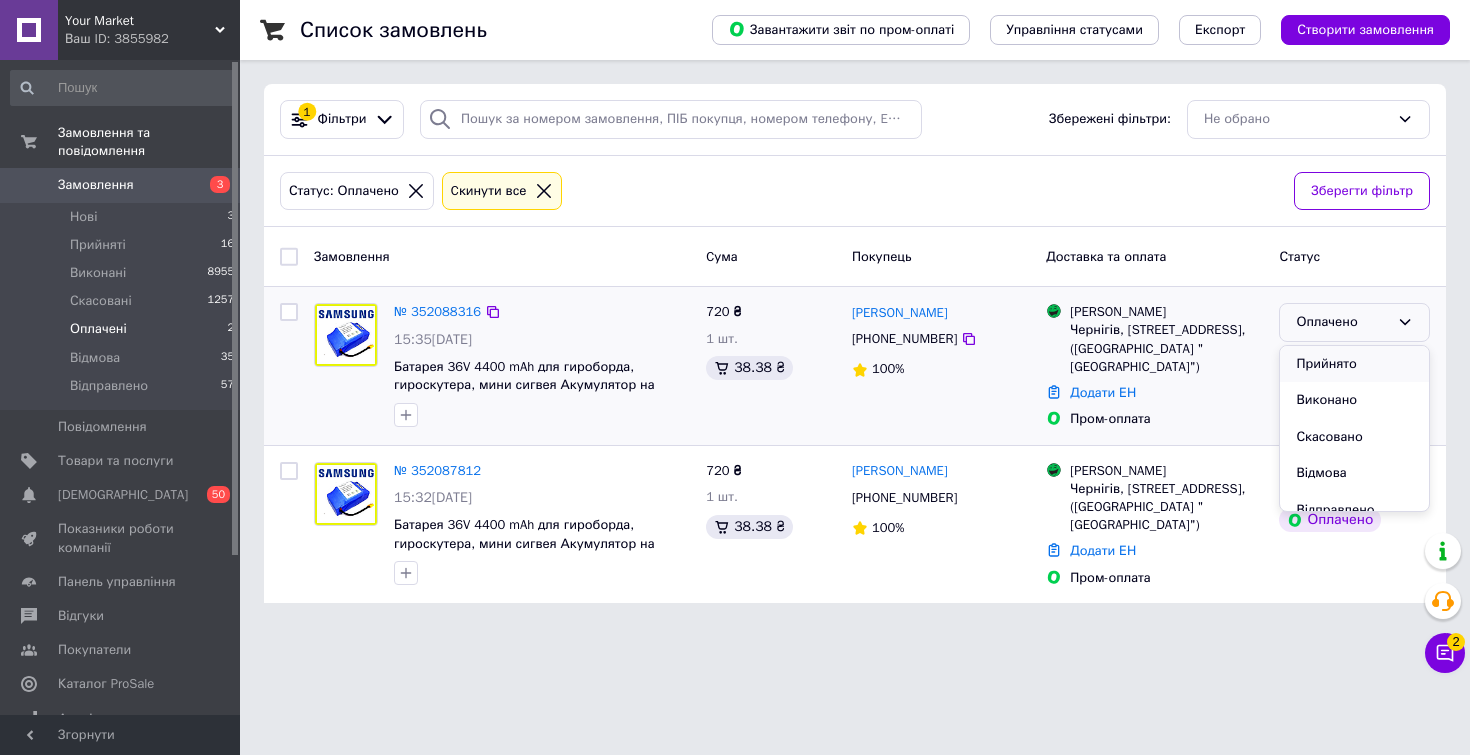 click on "Прийнято" at bounding box center (1354, 364) 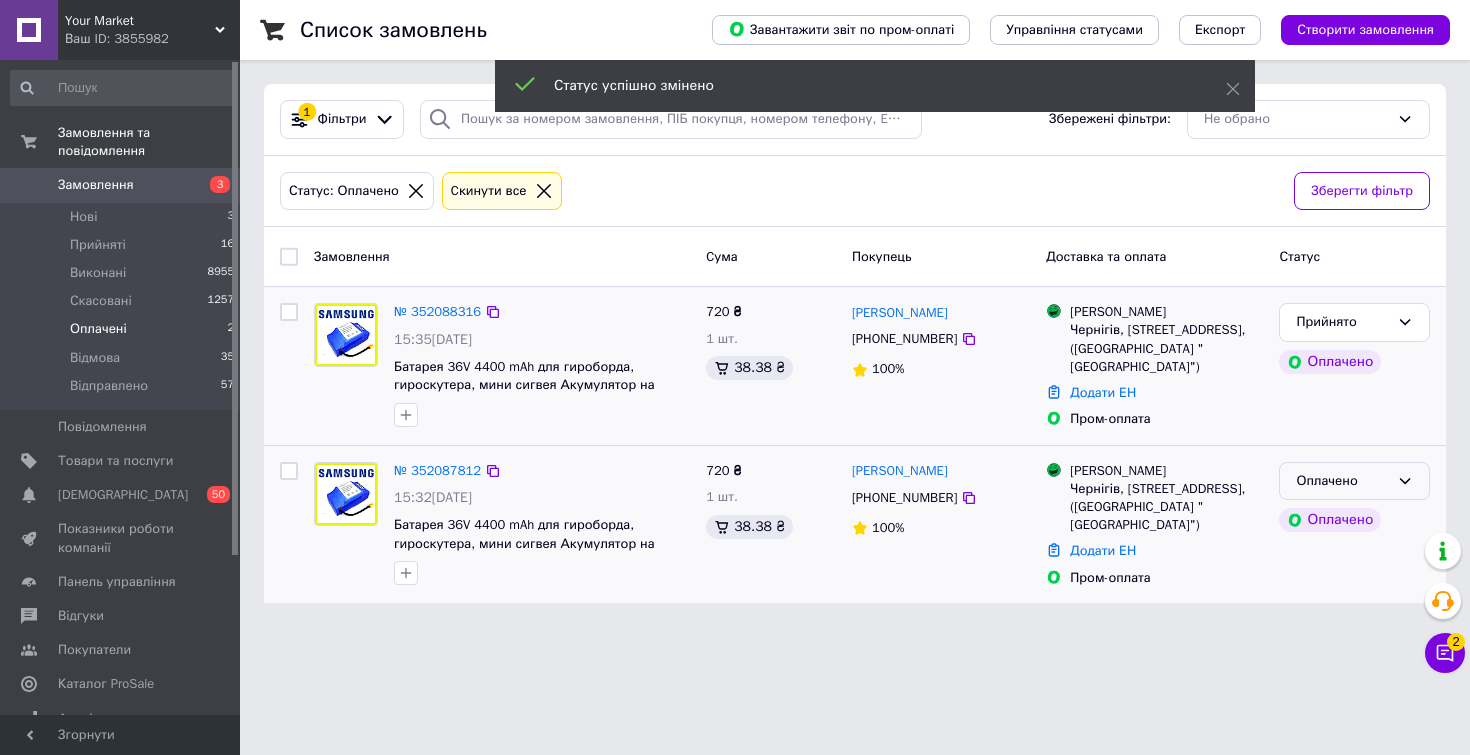 click 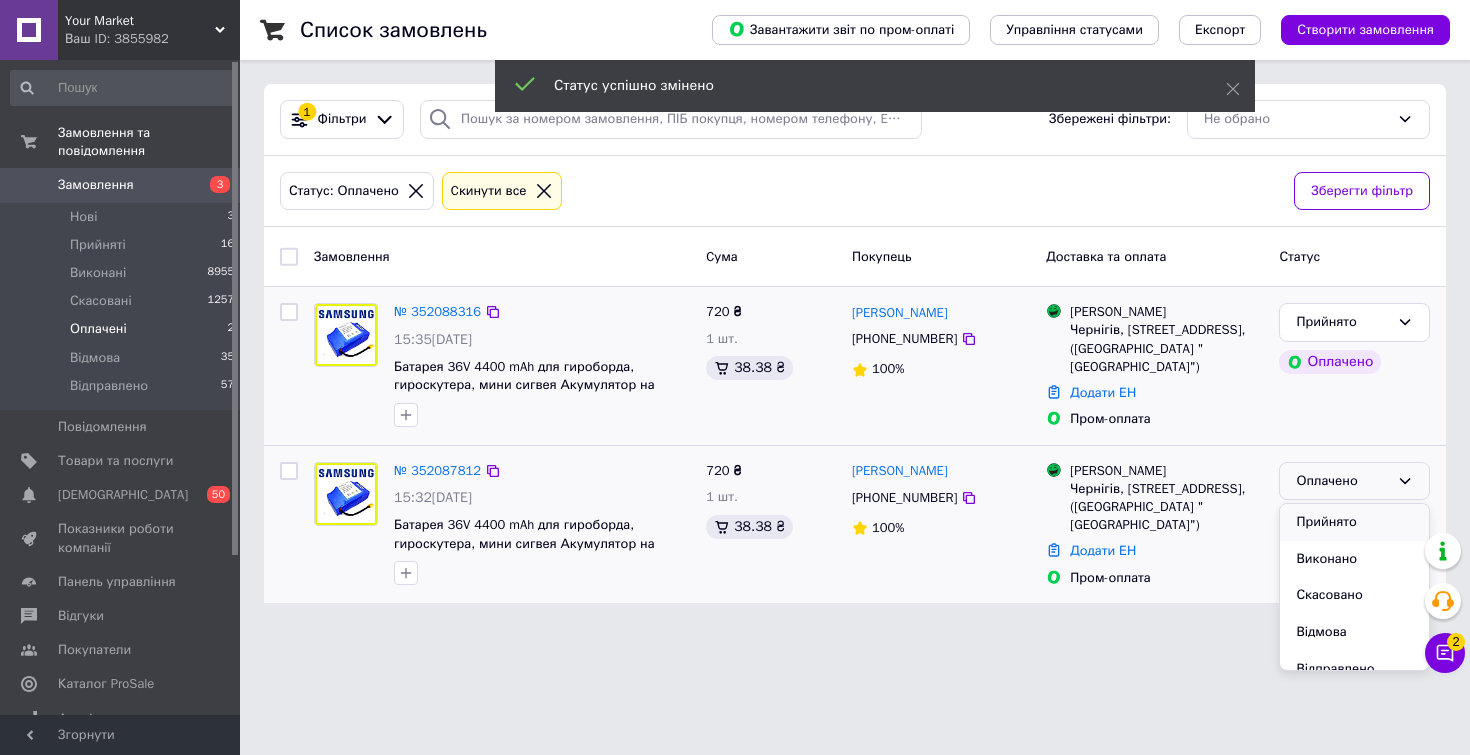 click on "Прийнято" at bounding box center (1354, 522) 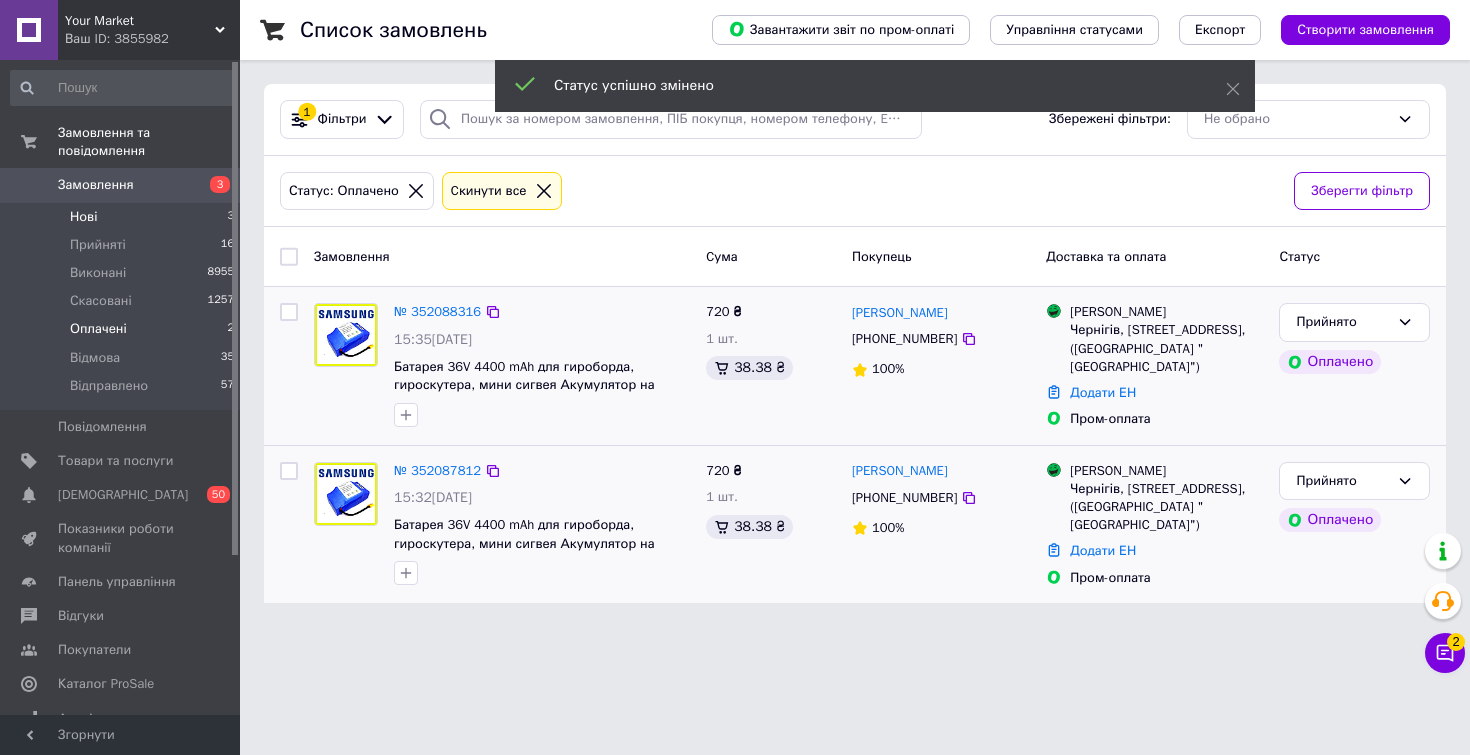click on "Нові" at bounding box center (83, 217) 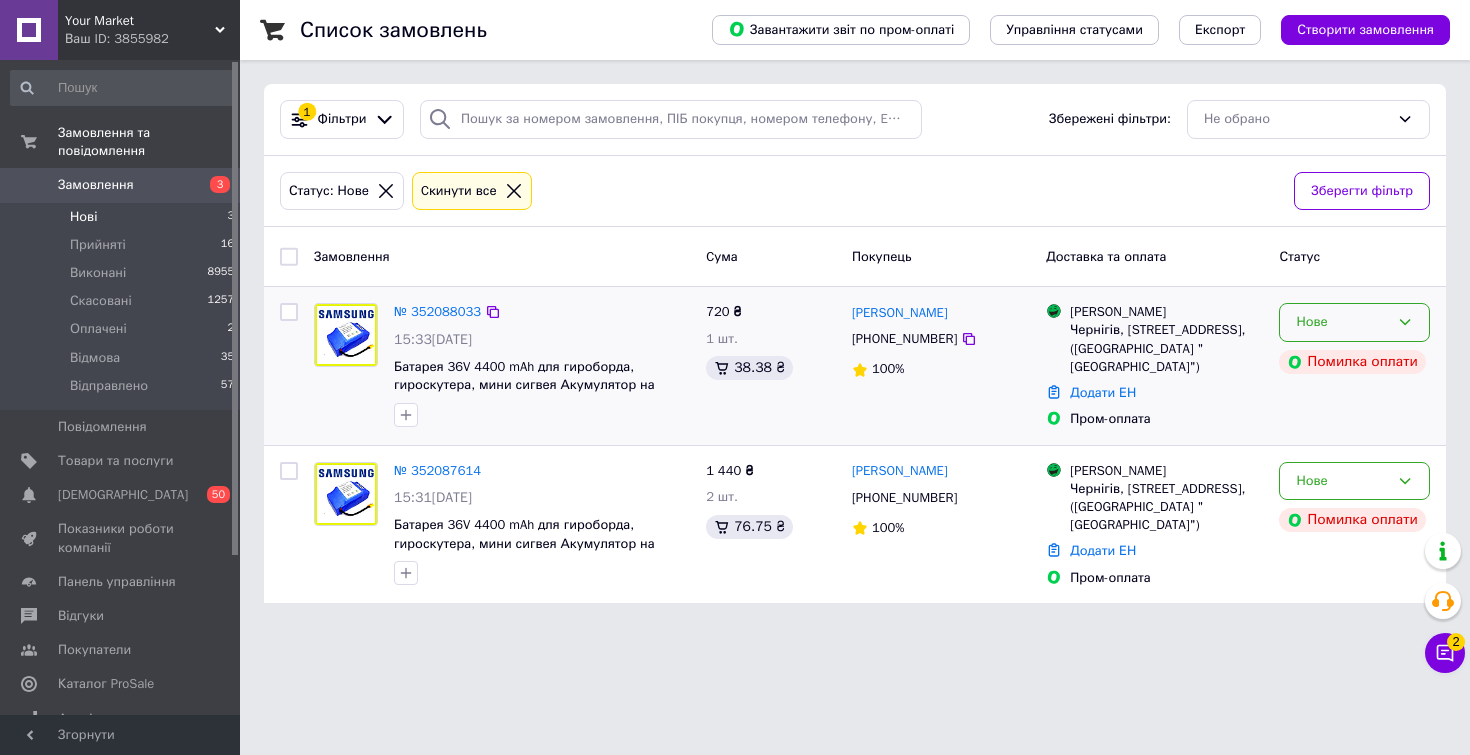 click 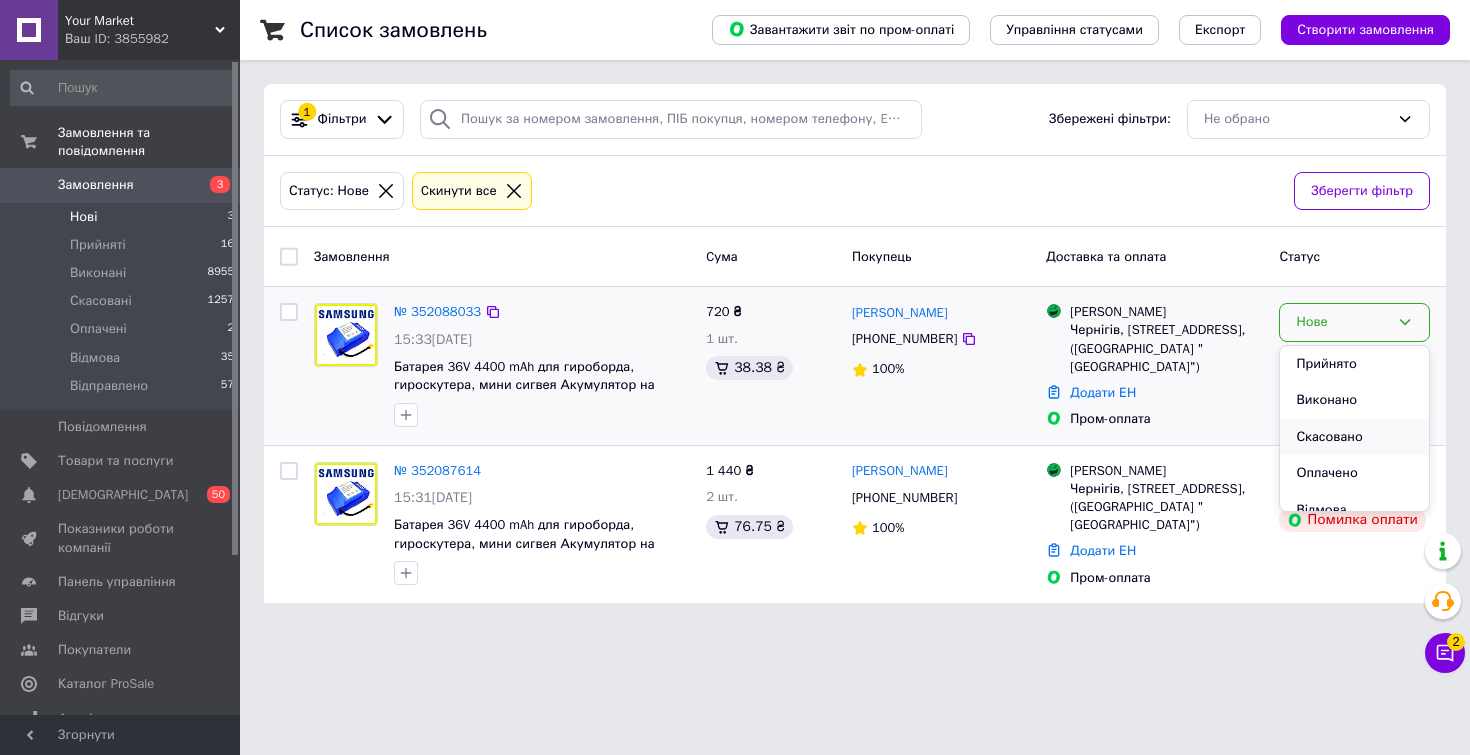 click on "Скасовано" at bounding box center [1354, 437] 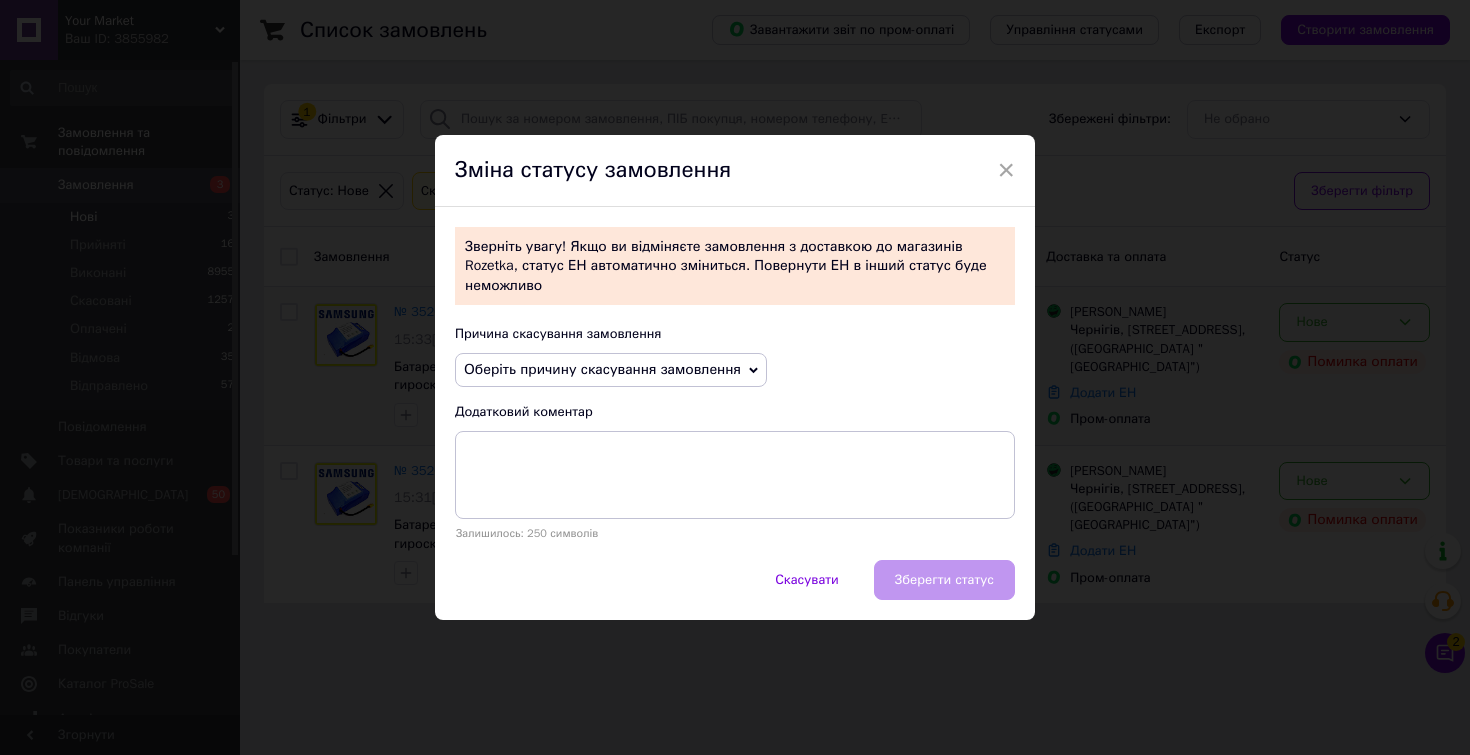 click on "Оберіть причину скасування замовлення" at bounding box center (602, 369) 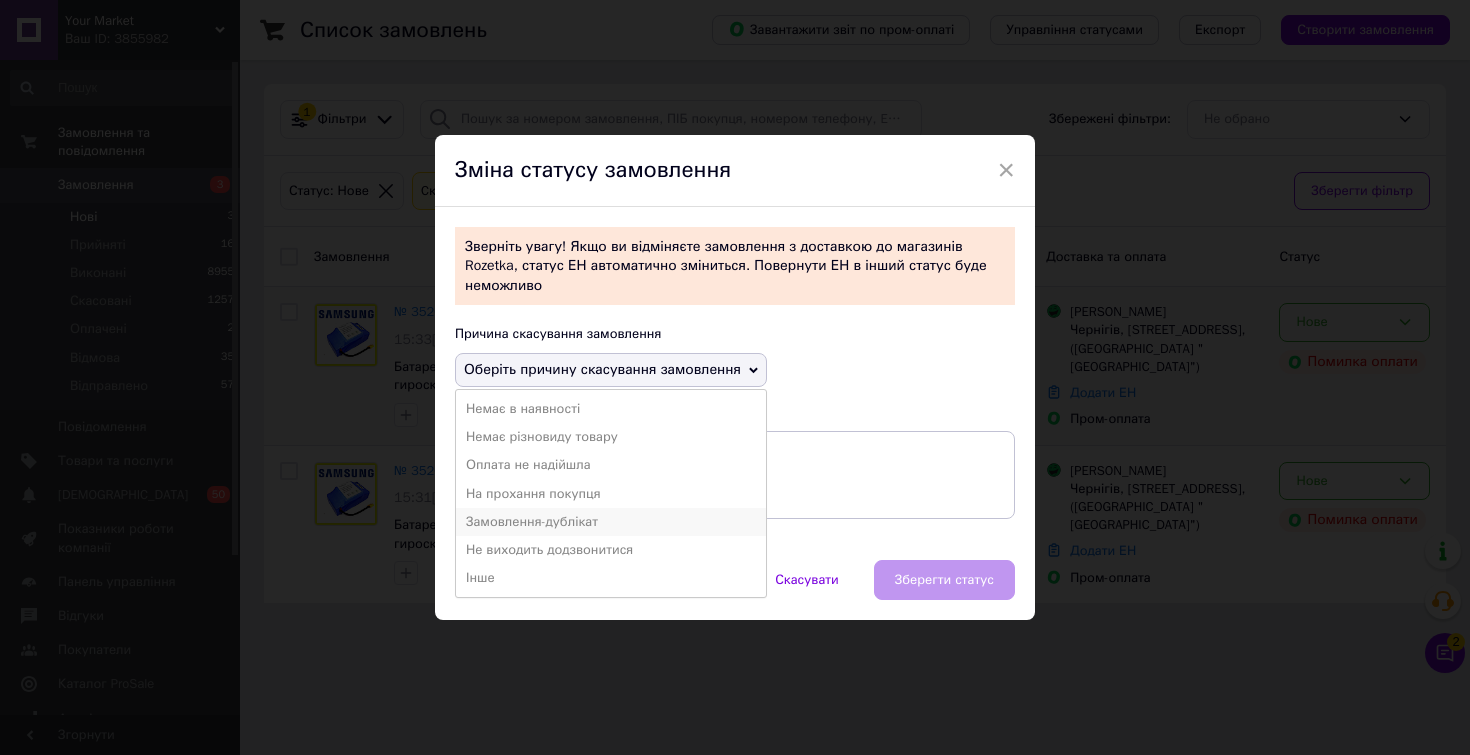 click on "Замовлення-дублікат" at bounding box center (611, 522) 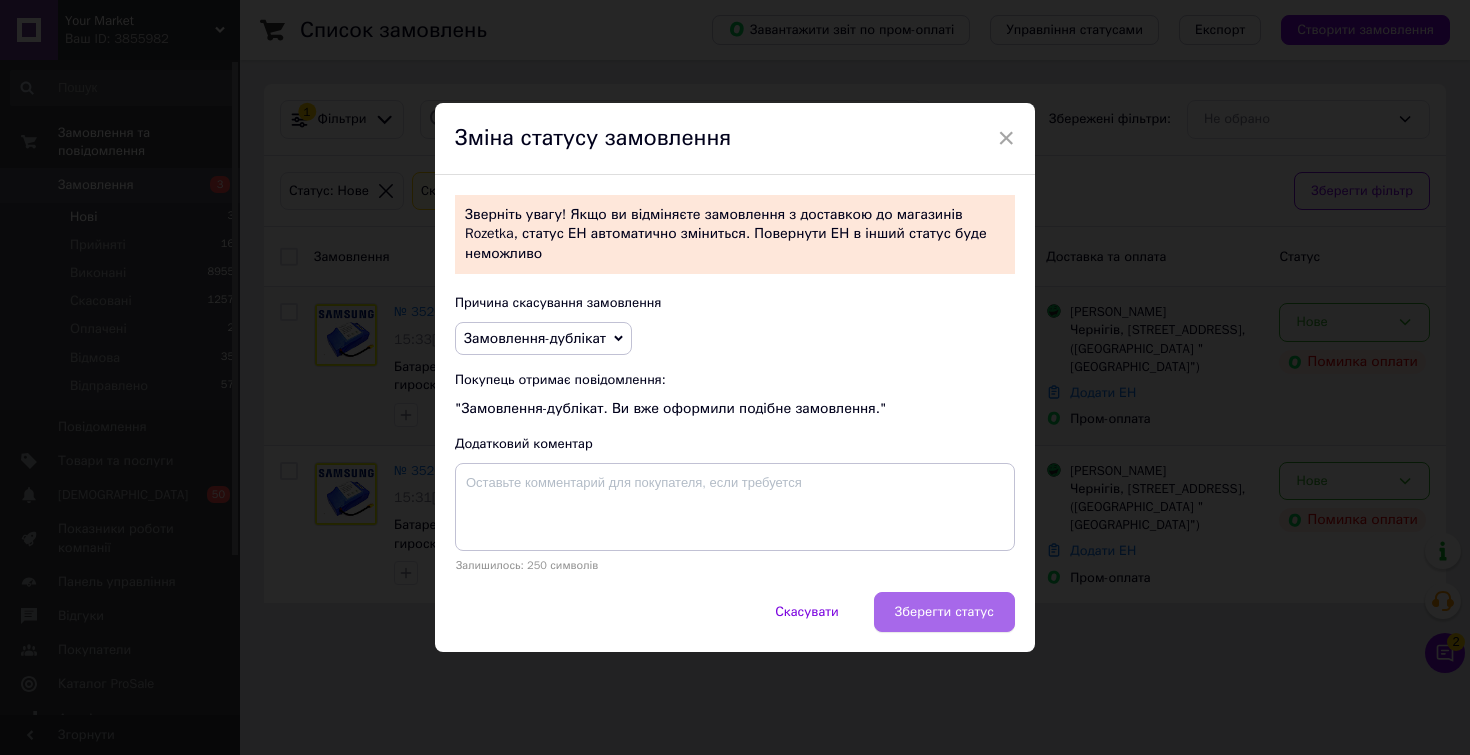 click on "Зберегти статус" at bounding box center (944, 612) 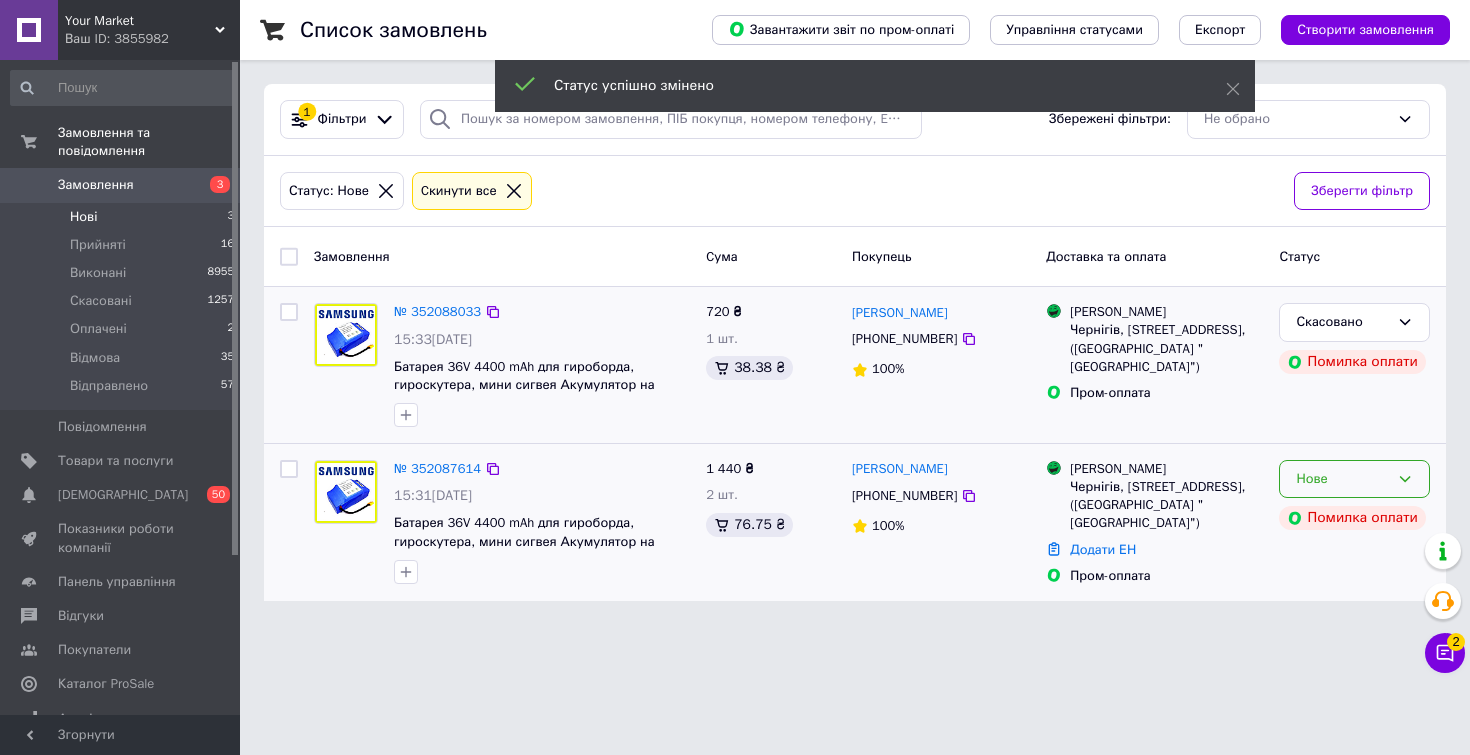click on "Нове" at bounding box center (1342, 479) 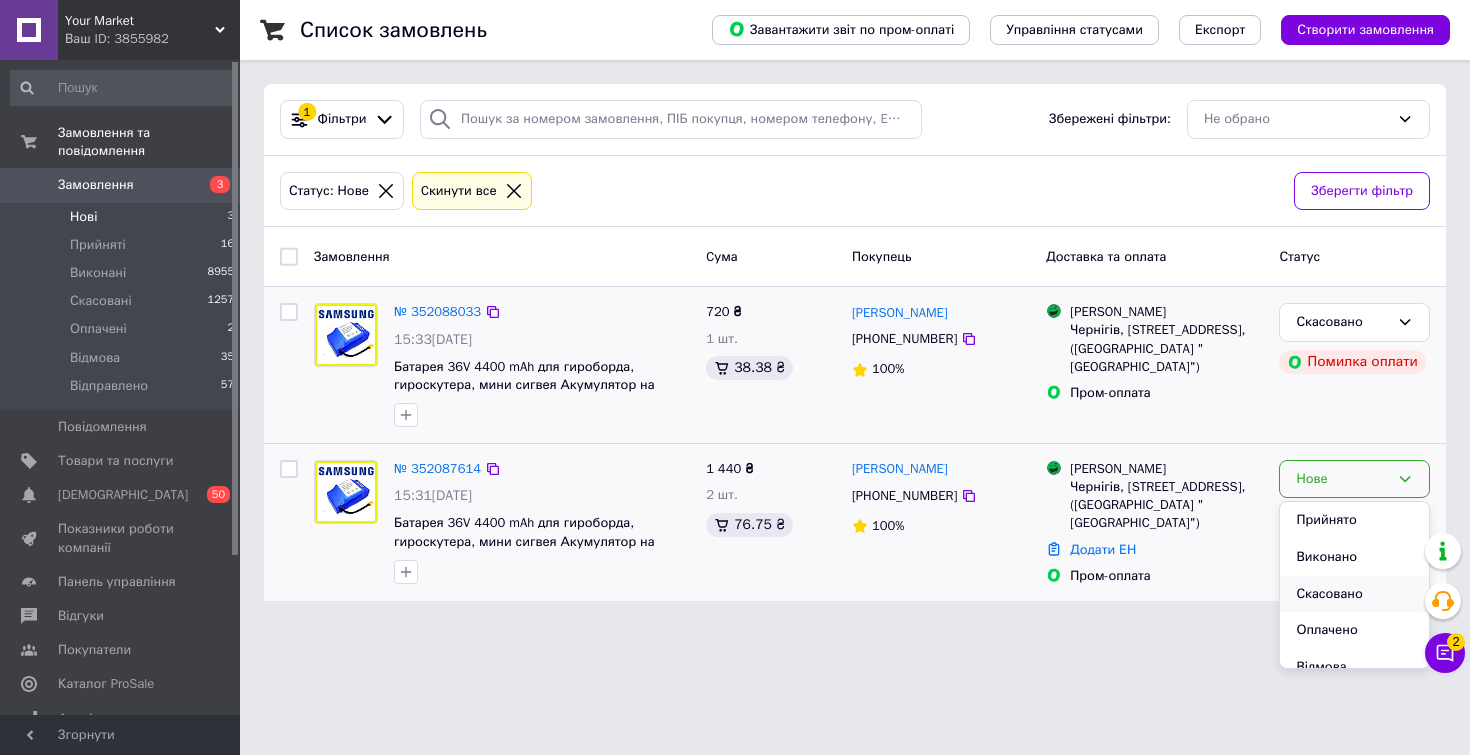 click on "Скасовано" at bounding box center (1354, 594) 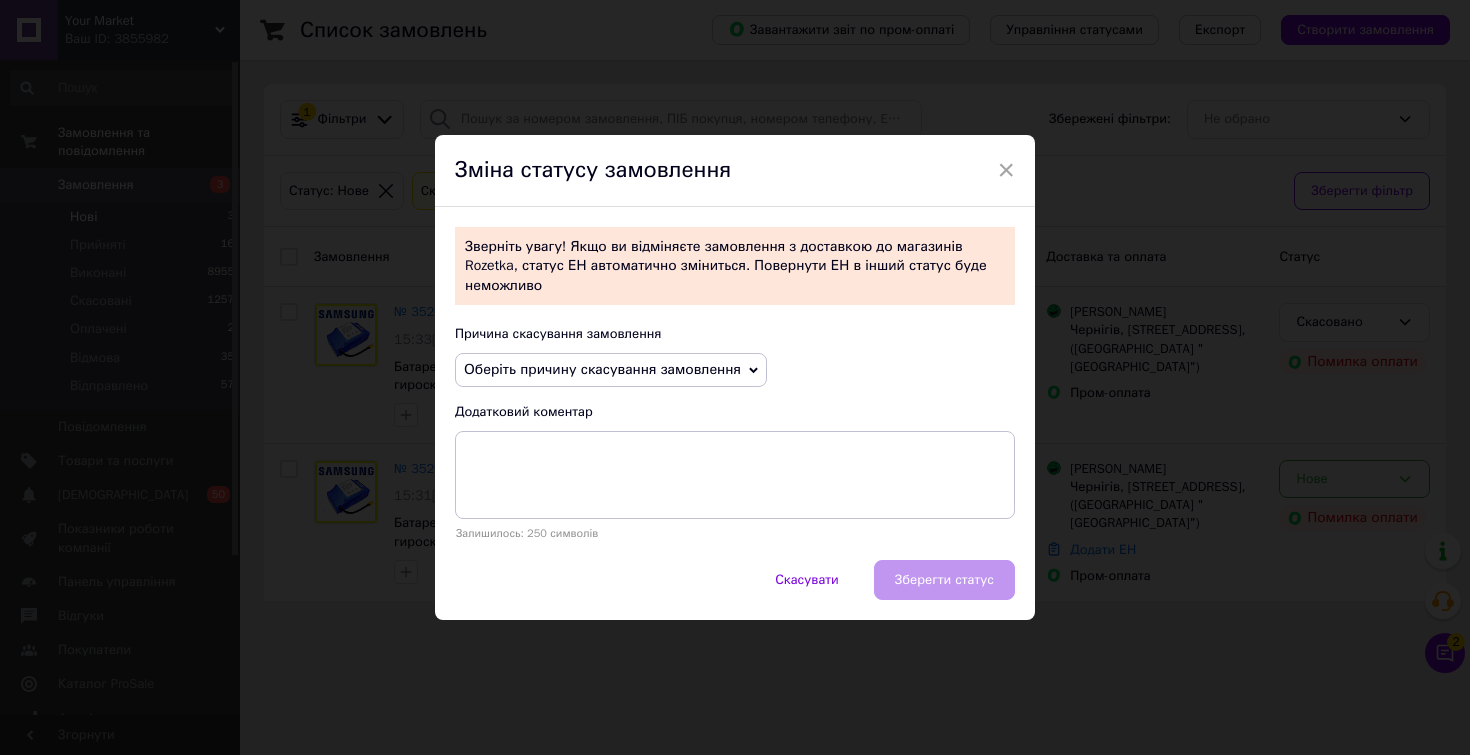 click on "Оберіть причину скасування замовлення" at bounding box center (602, 369) 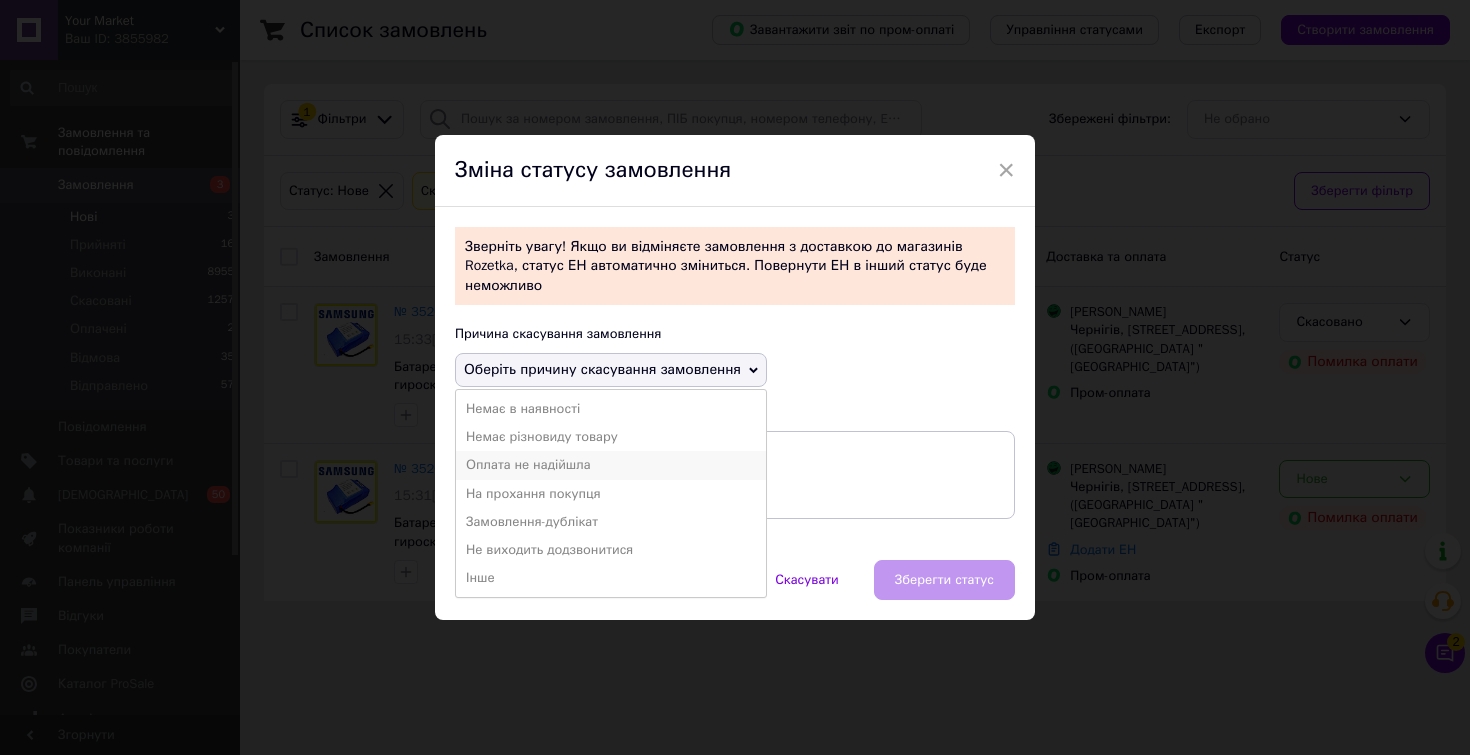 click on "Оплата не надійшла" at bounding box center (611, 465) 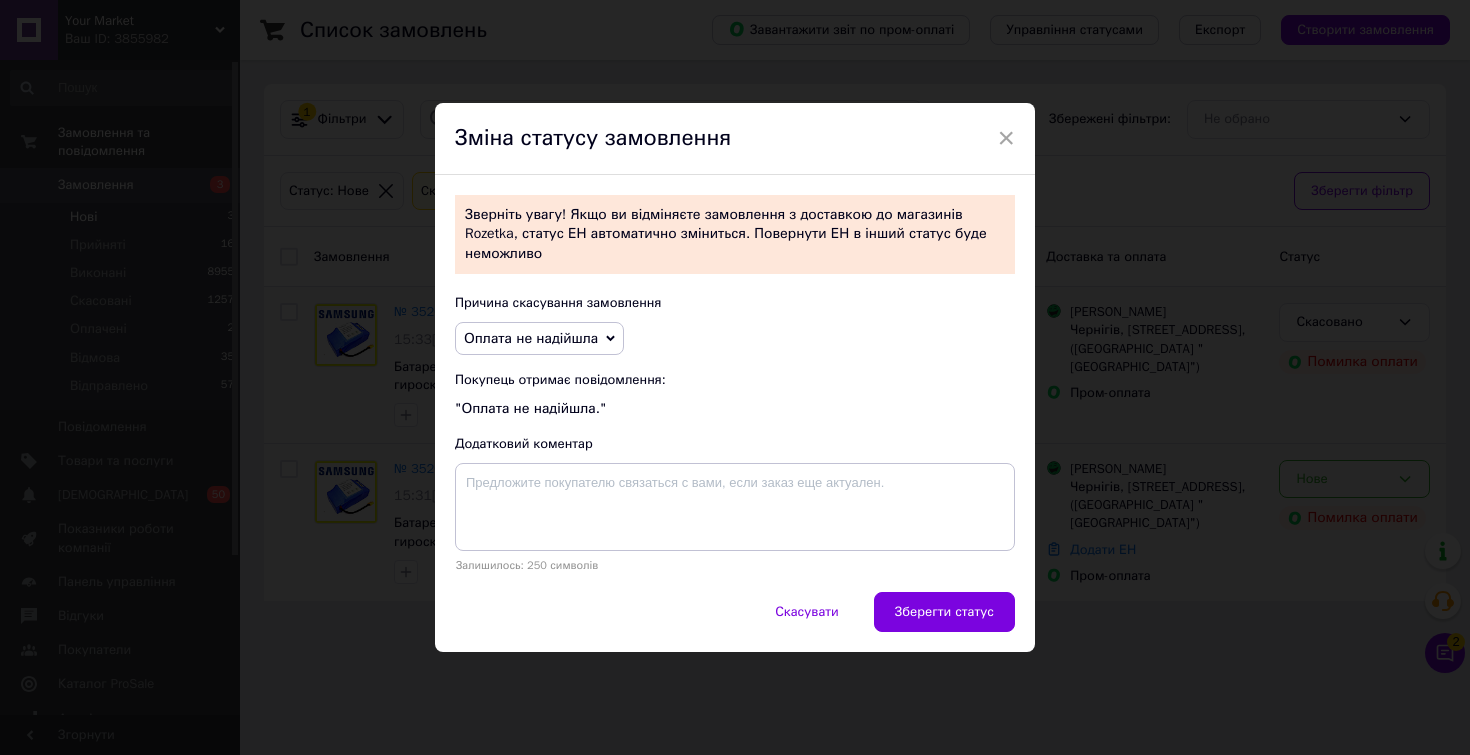 click 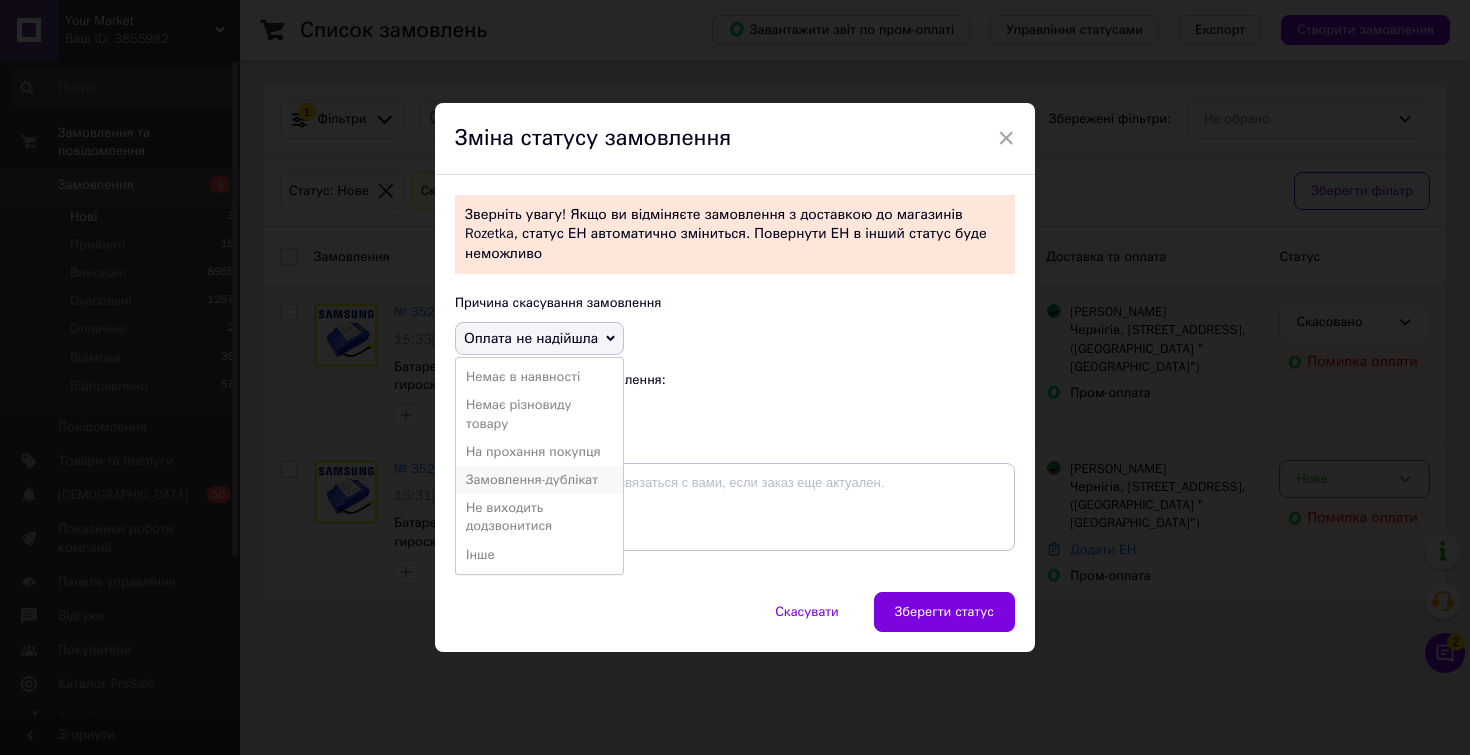 click on "Замовлення-дублікат" at bounding box center (539, 480) 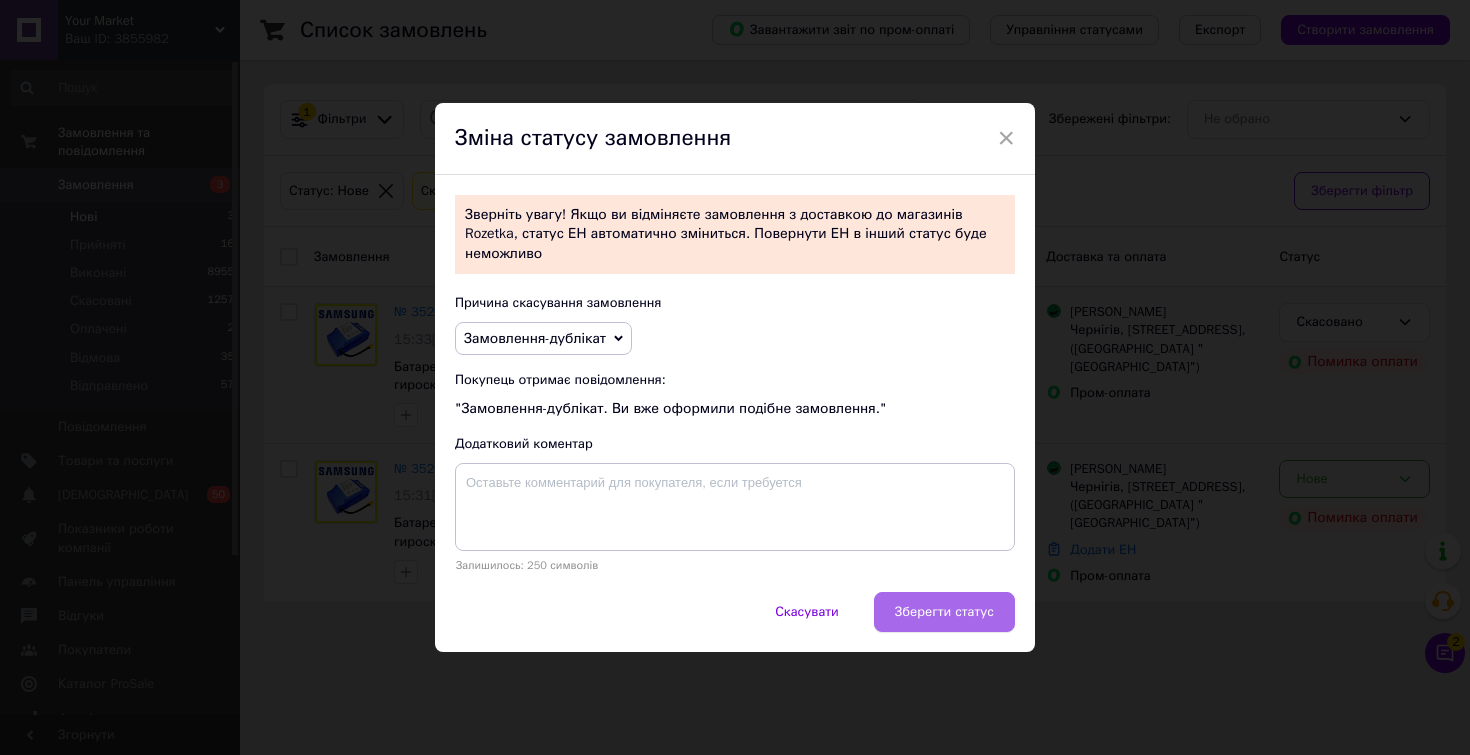 click on "Зберегти статус" at bounding box center [944, 612] 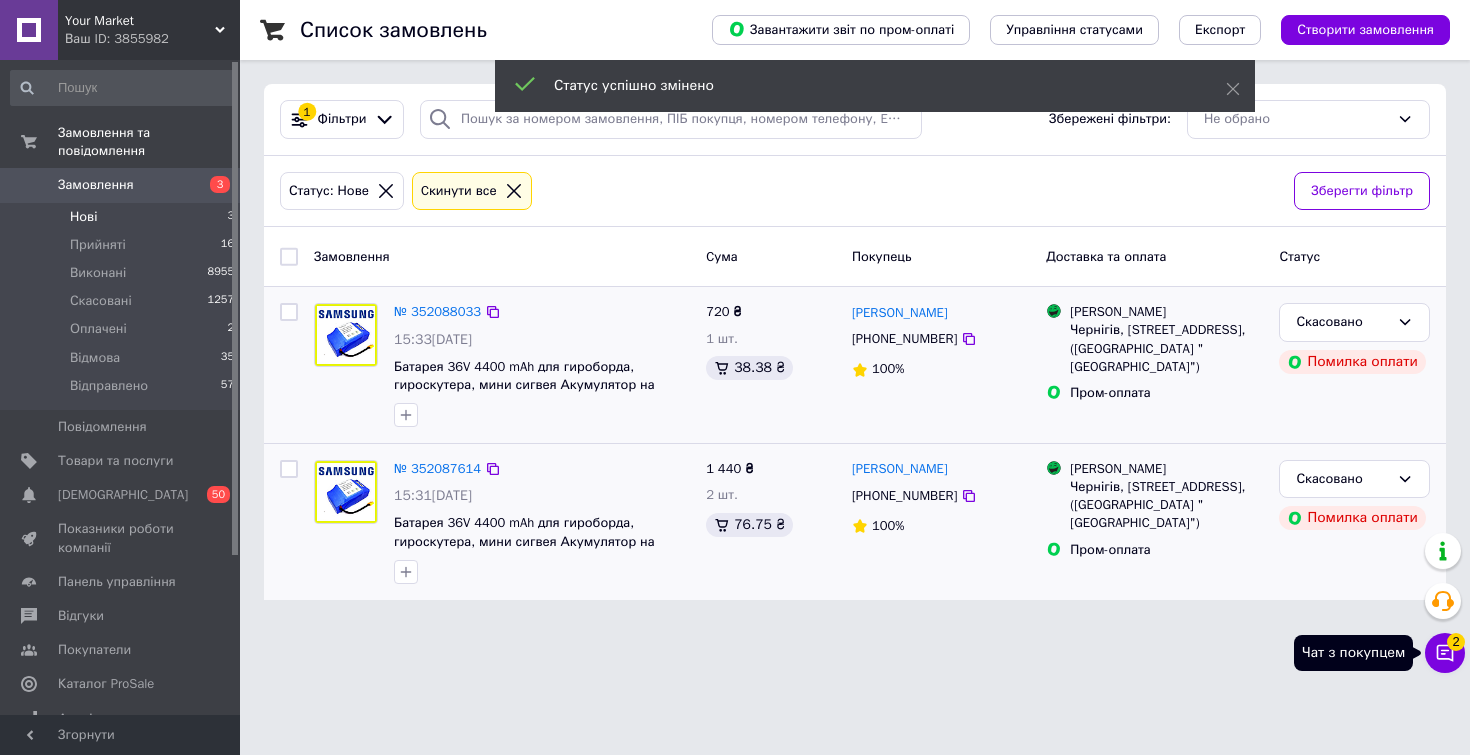 click 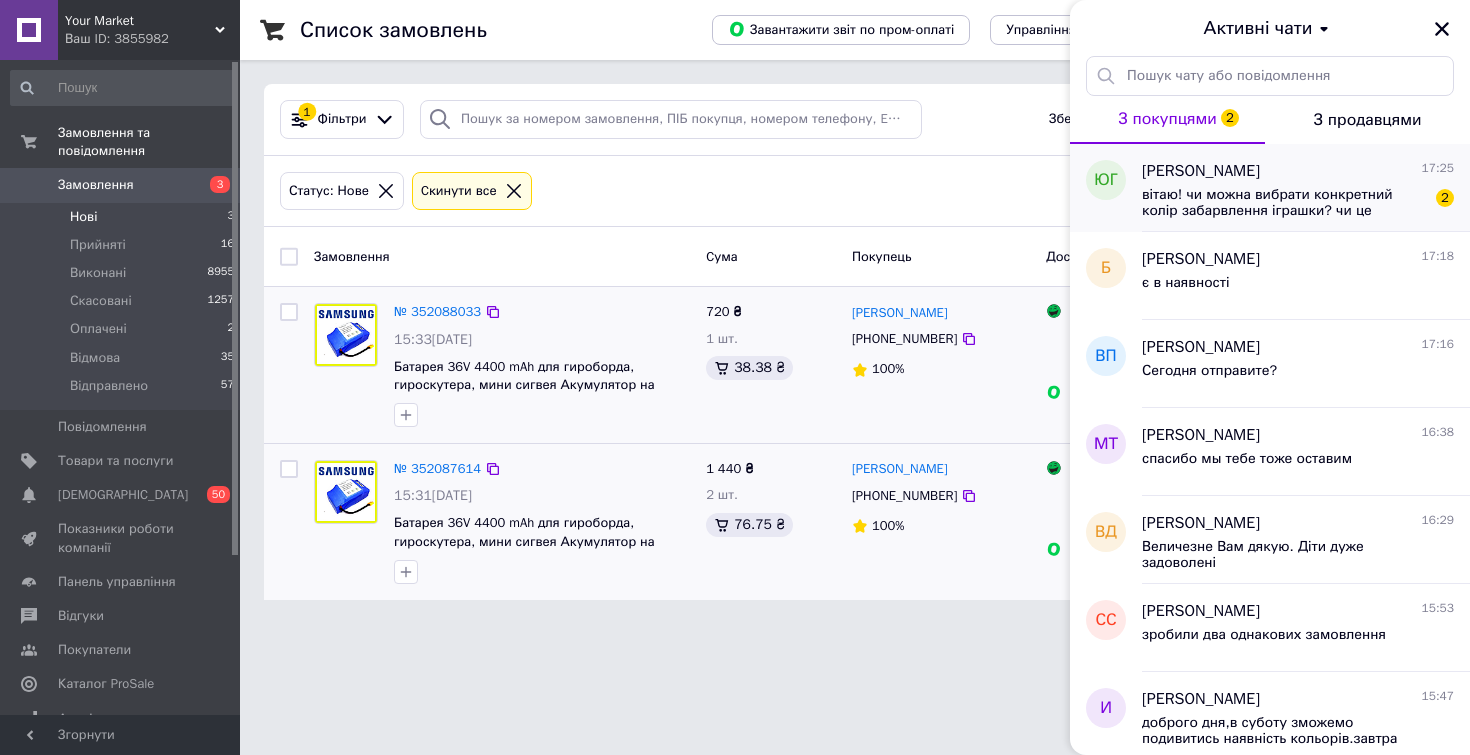 click on "вітаю! чи можна вибрати конкретний колір забарвлення іграшки? чи це сюрприз і продаж "на удачу"?" at bounding box center (1284, 203) 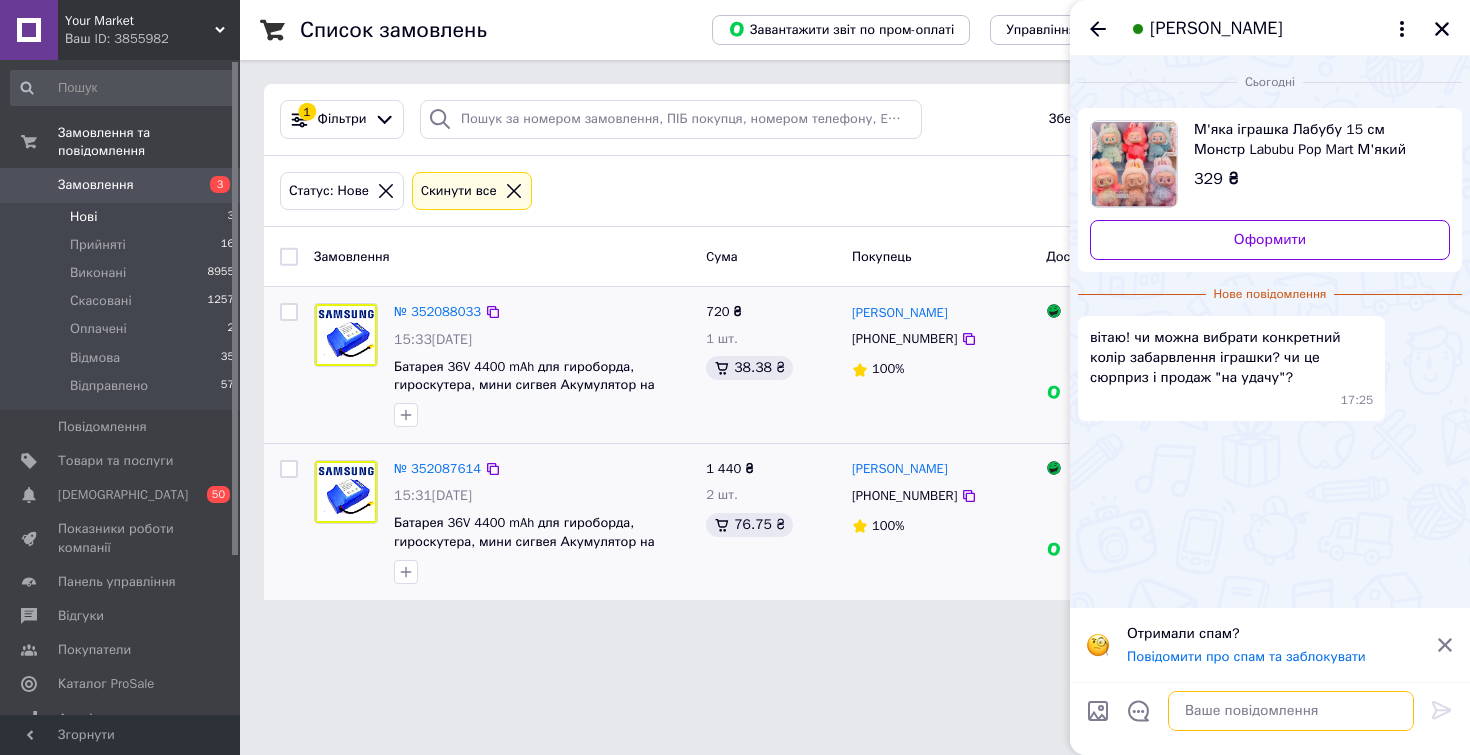 click at bounding box center [1291, 711] 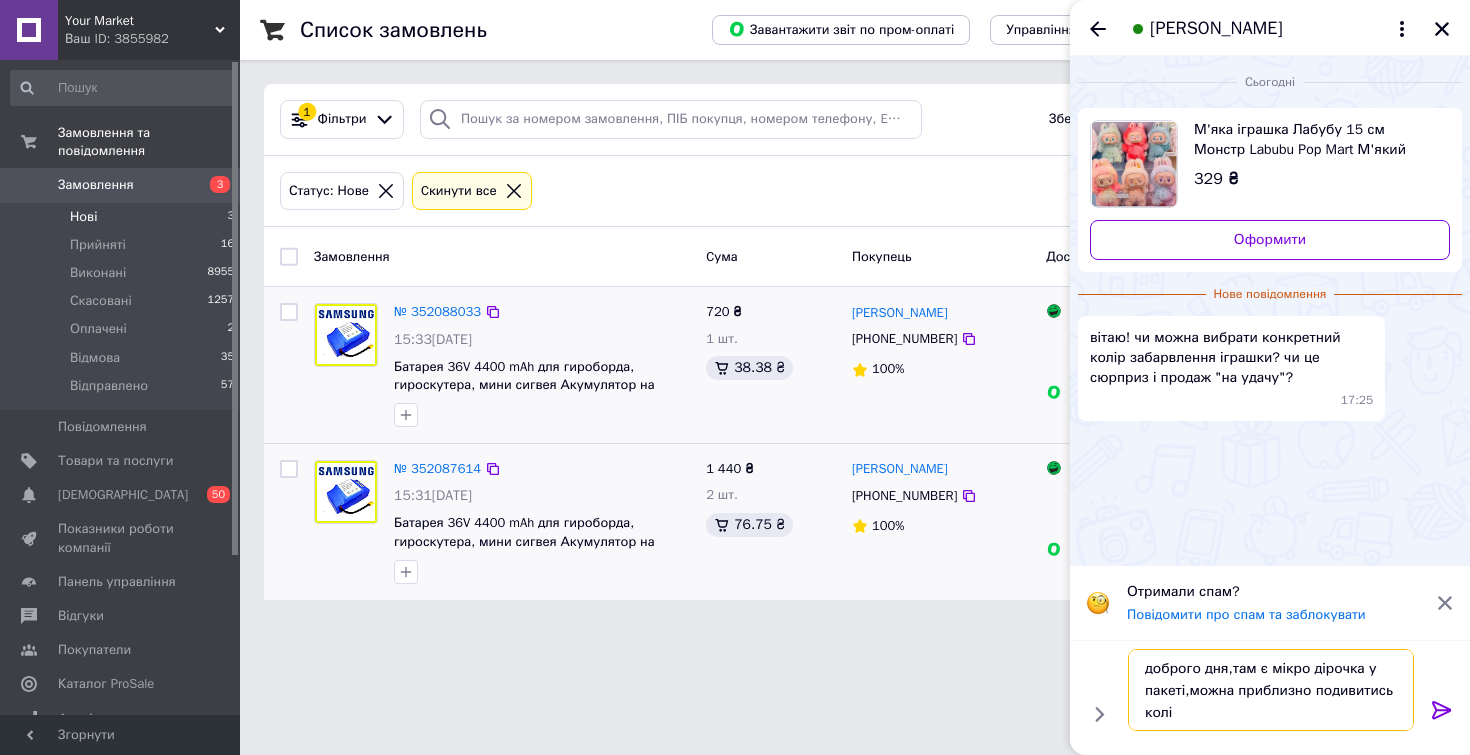 type on "доброго дня,там є мікро дірочка у пакеті,можна приблизно подивитись колір" 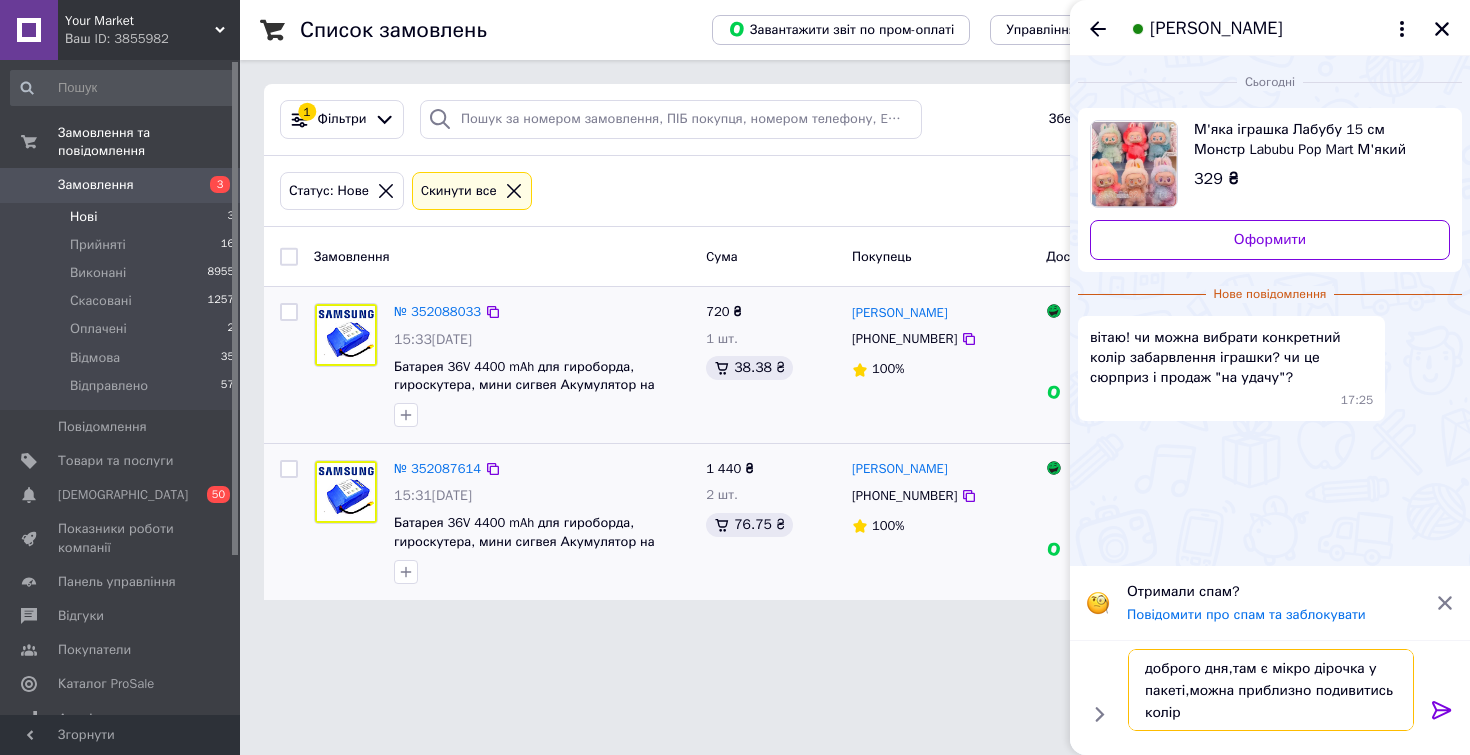type 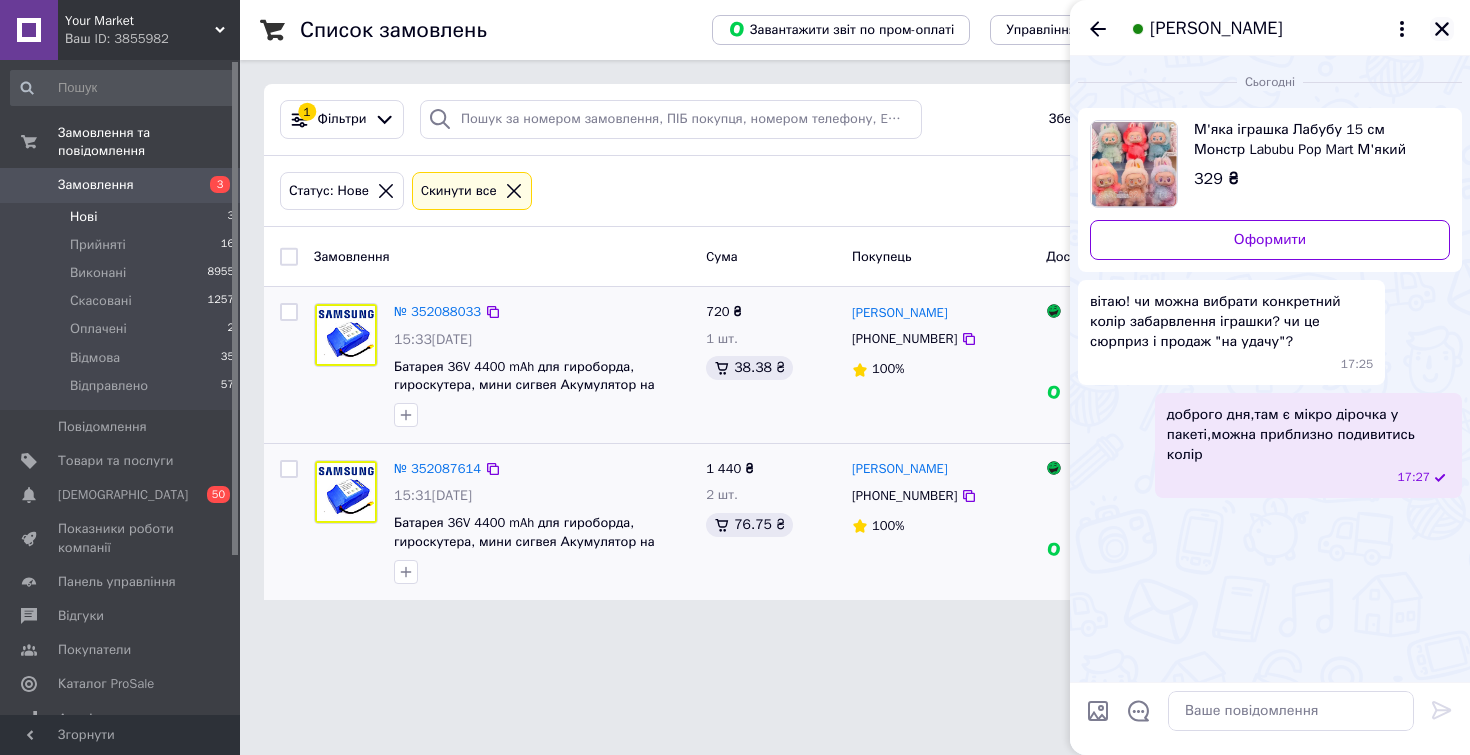 click 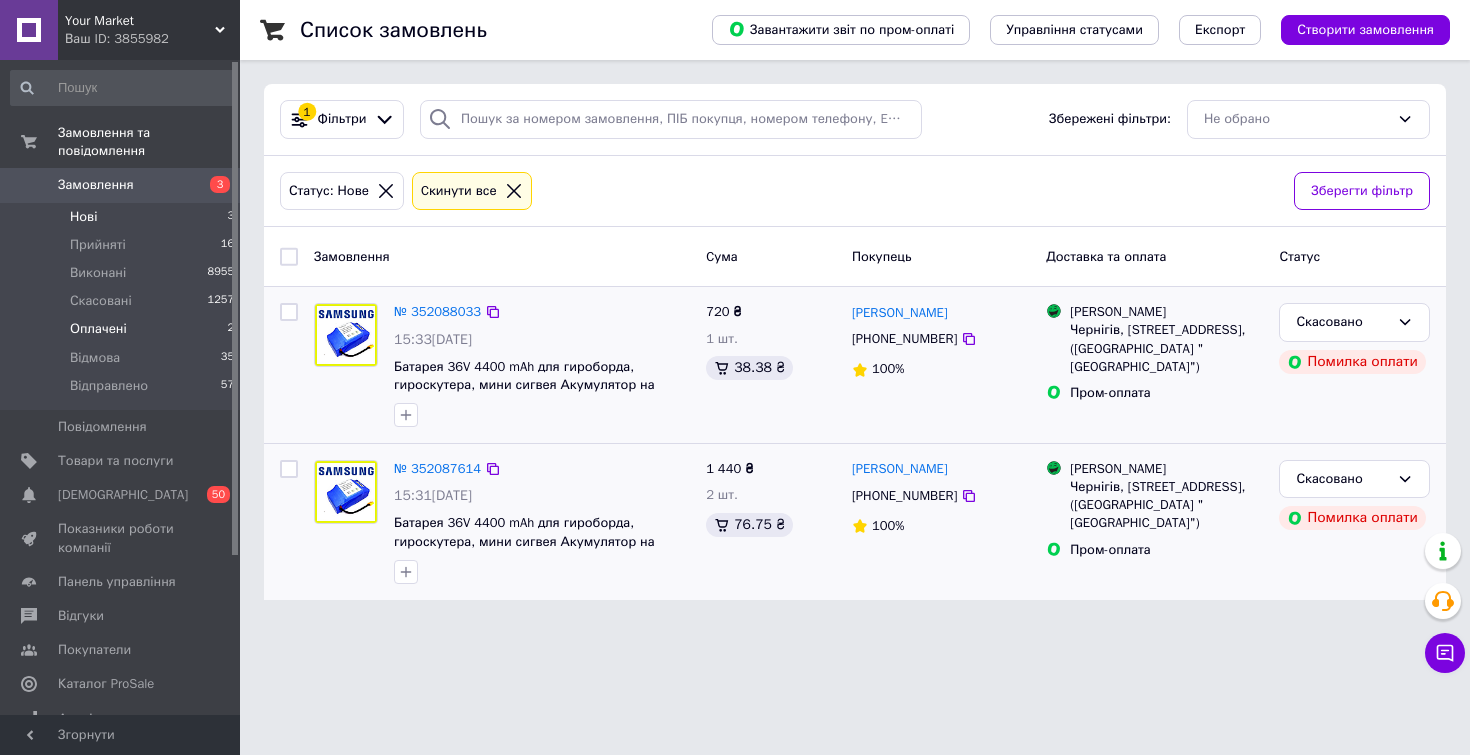 click on "Оплачені" at bounding box center (98, 329) 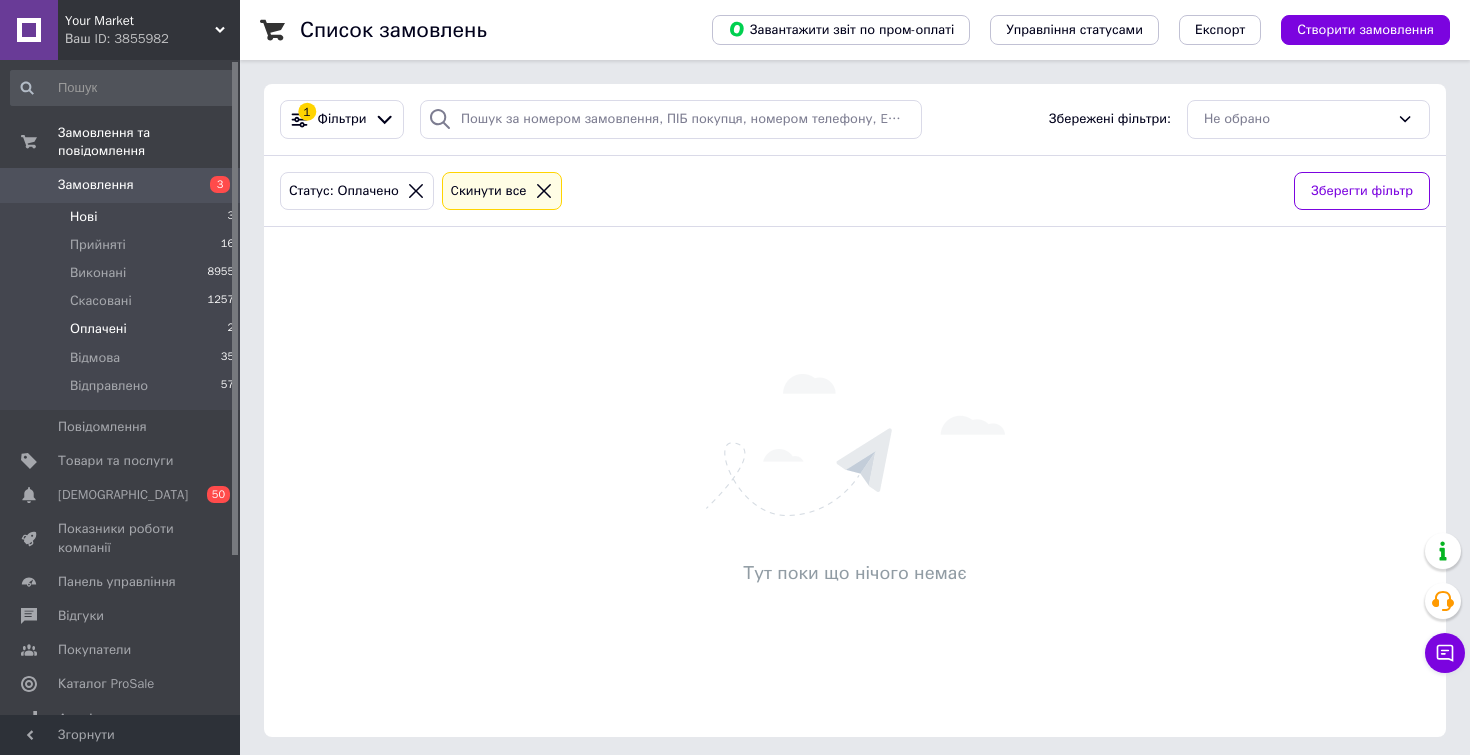 click on "Нові" at bounding box center [83, 217] 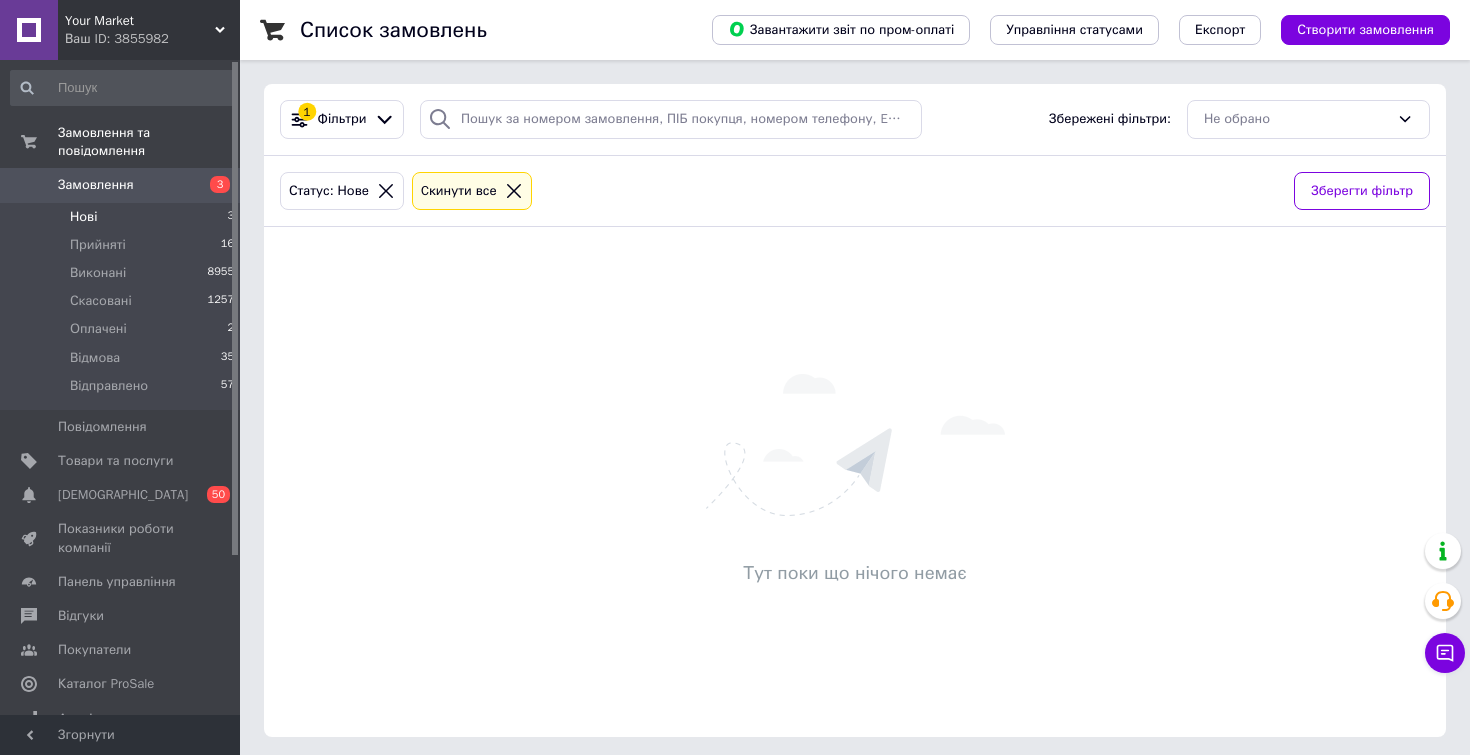 click on "Нові 3" at bounding box center (123, 217) 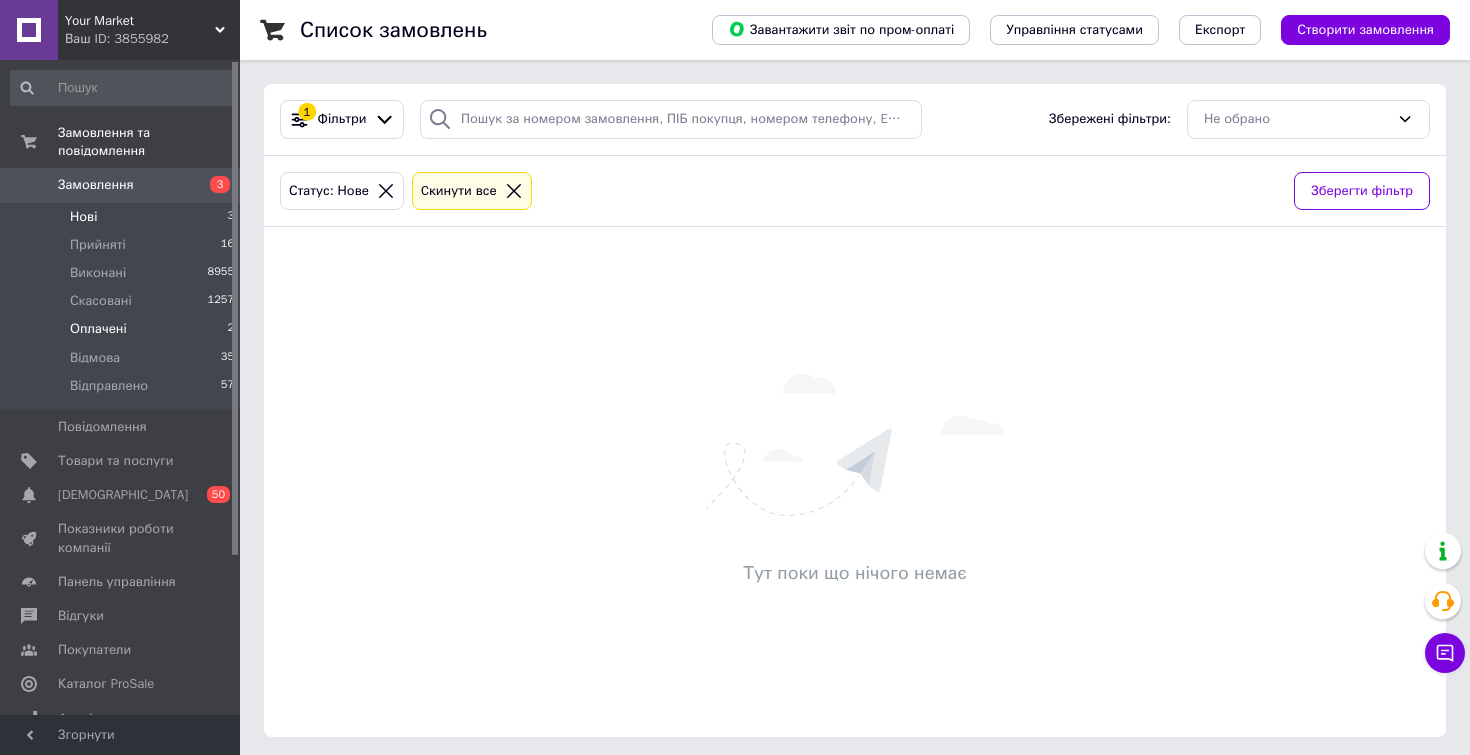 click on "Оплачені" at bounding box center (98, 329) 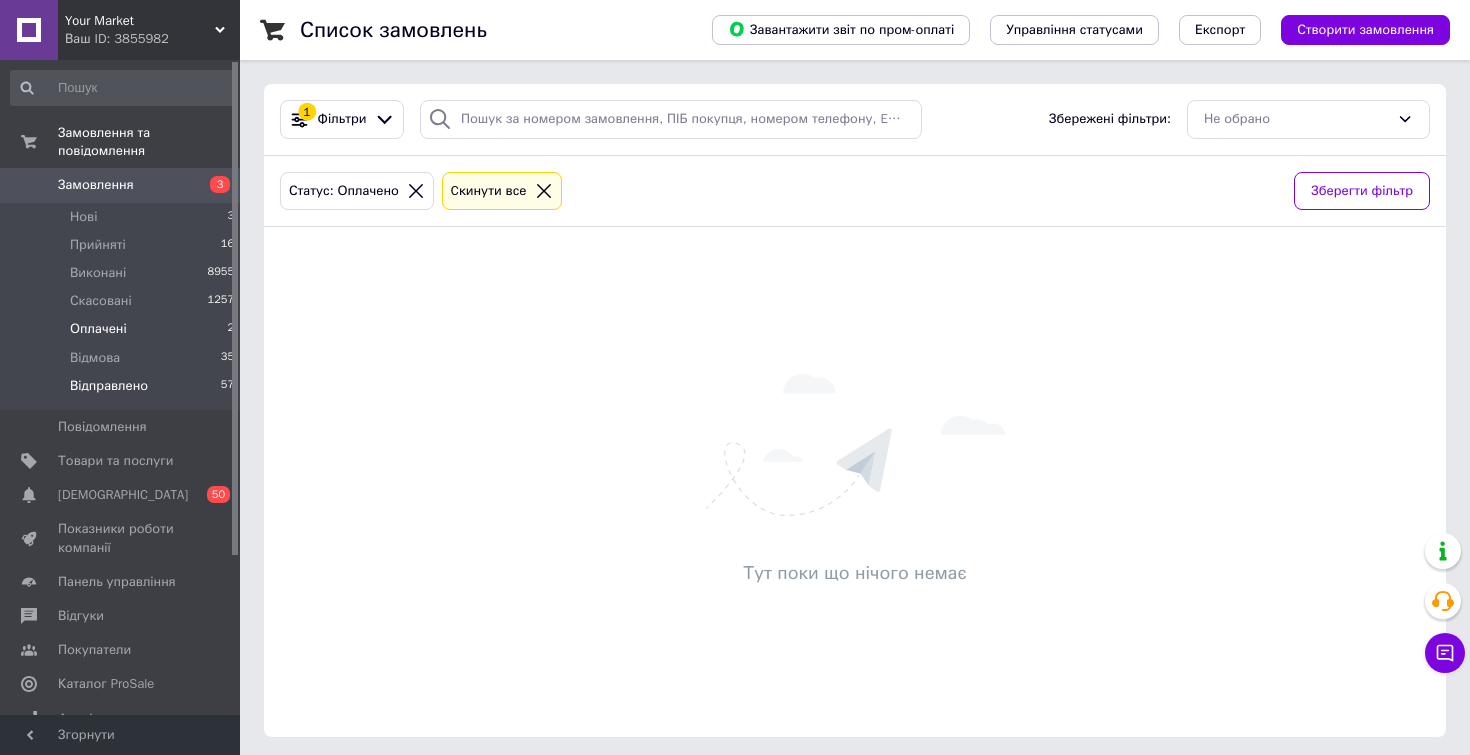click on "Відправлено" at bounding box center [109, 386] 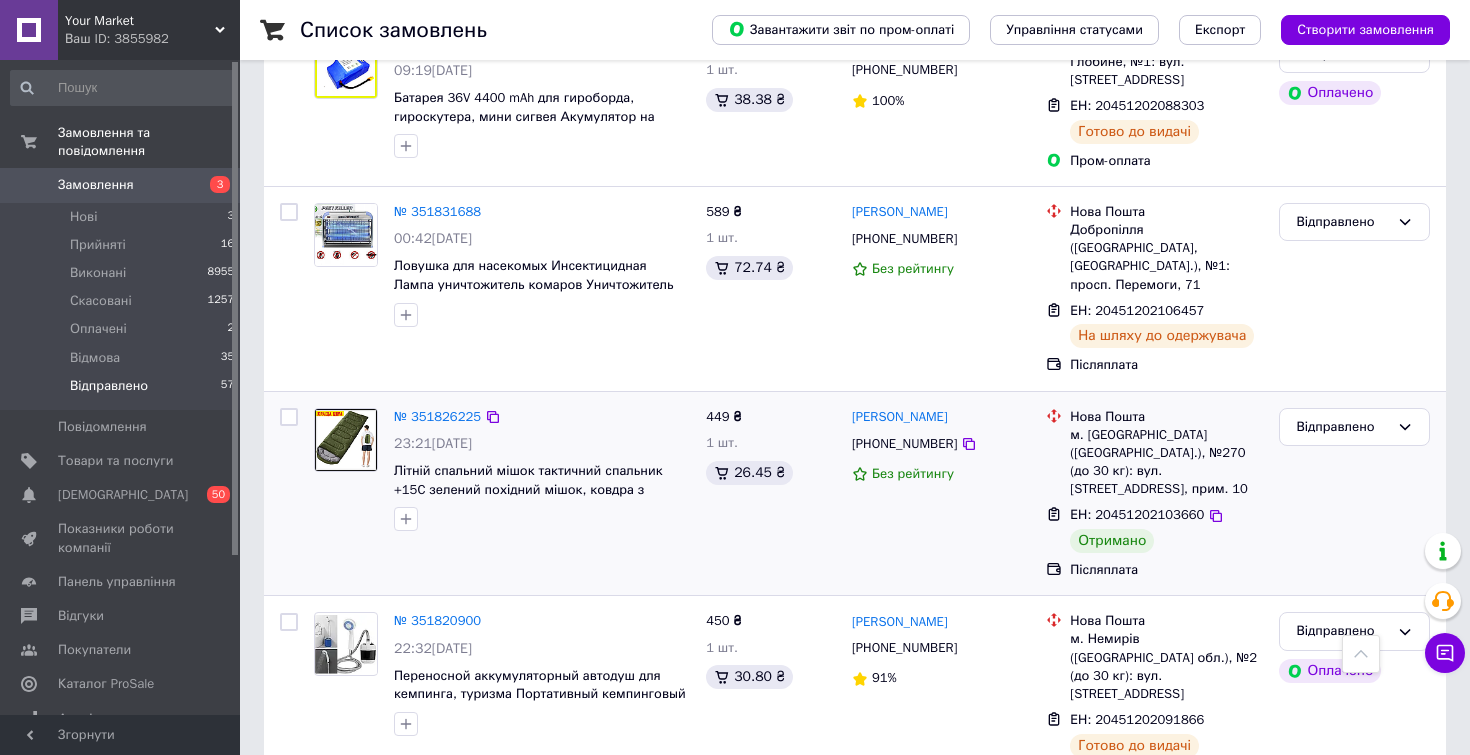 scroll, scrollTop: 1669, scrollLeft: 0, axis: vertical 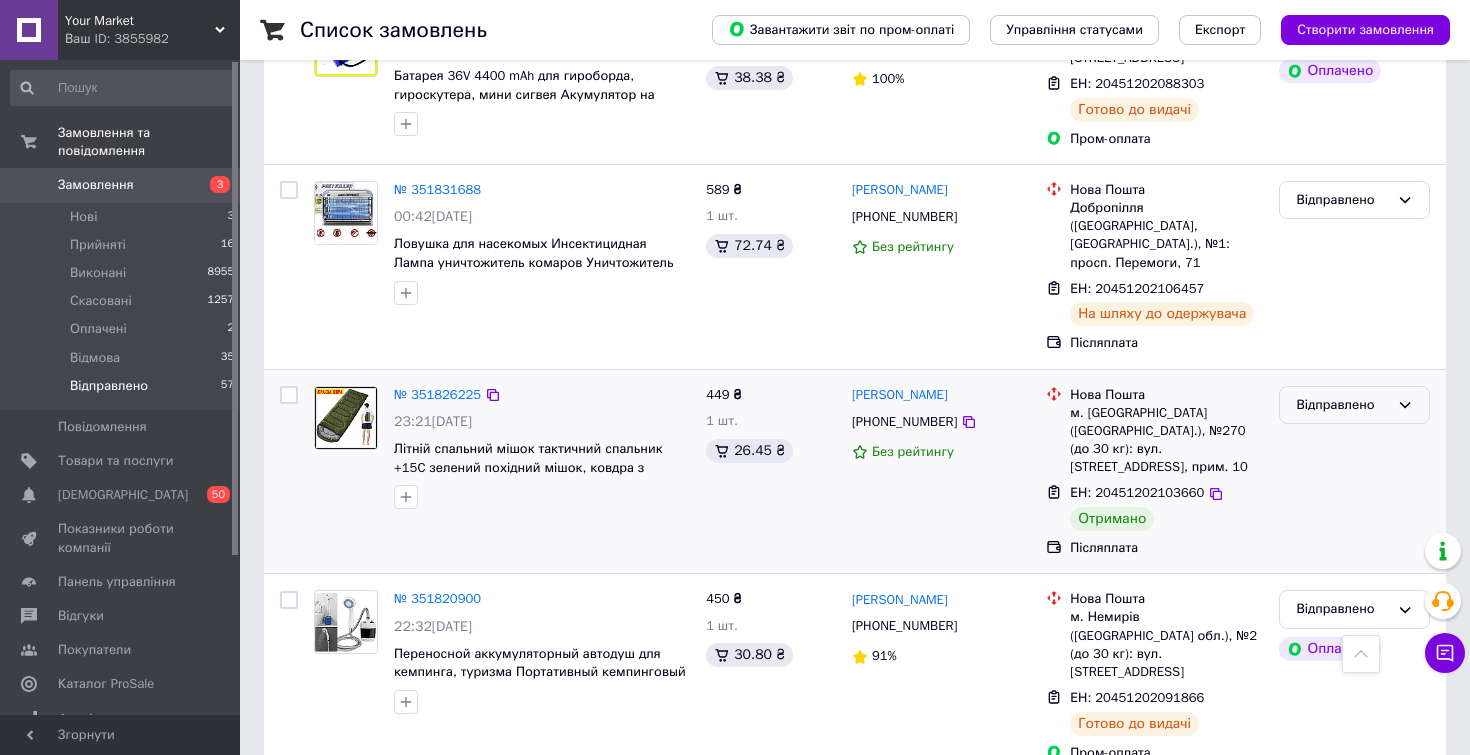 click on "Відправлено" at bounding box center [1342, 405] 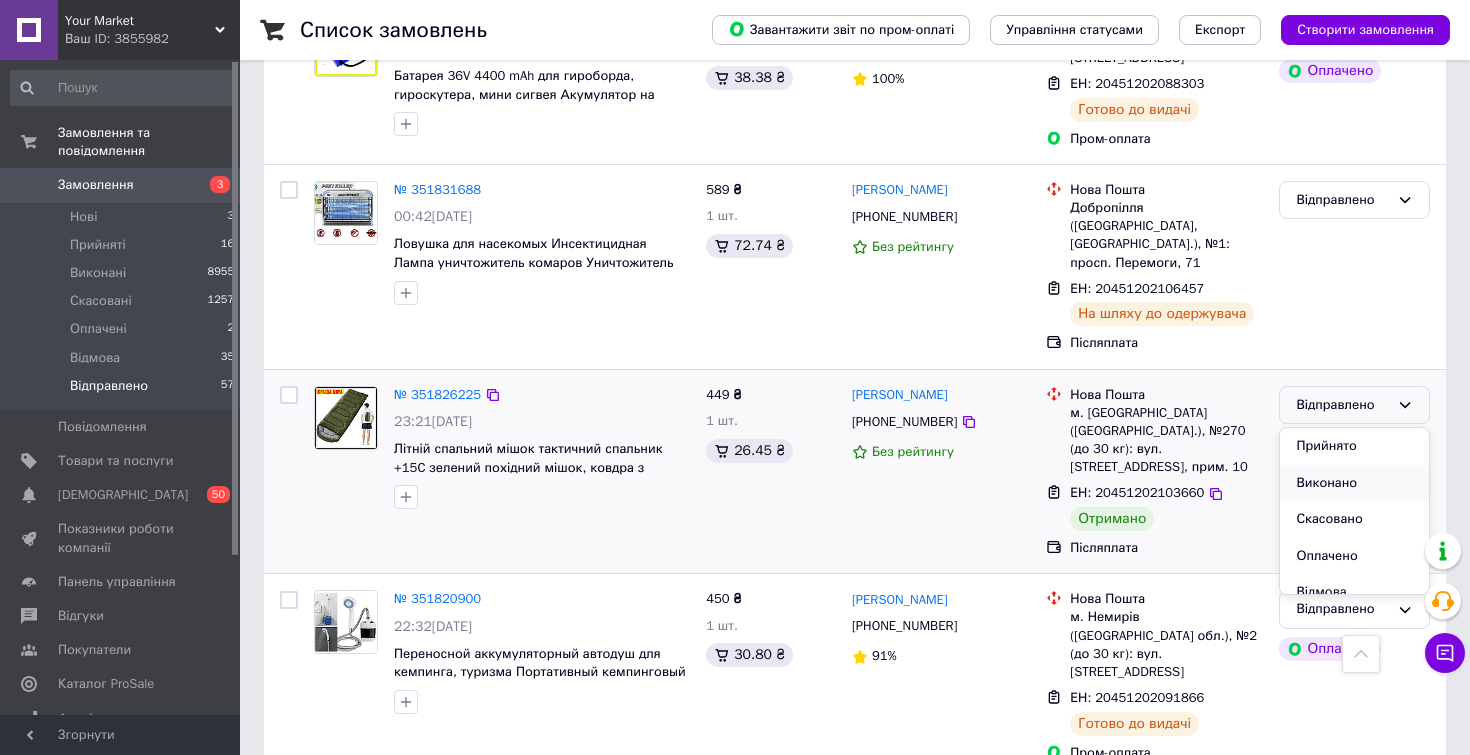 click on "Виконано" at bounding box center (1354, 483) 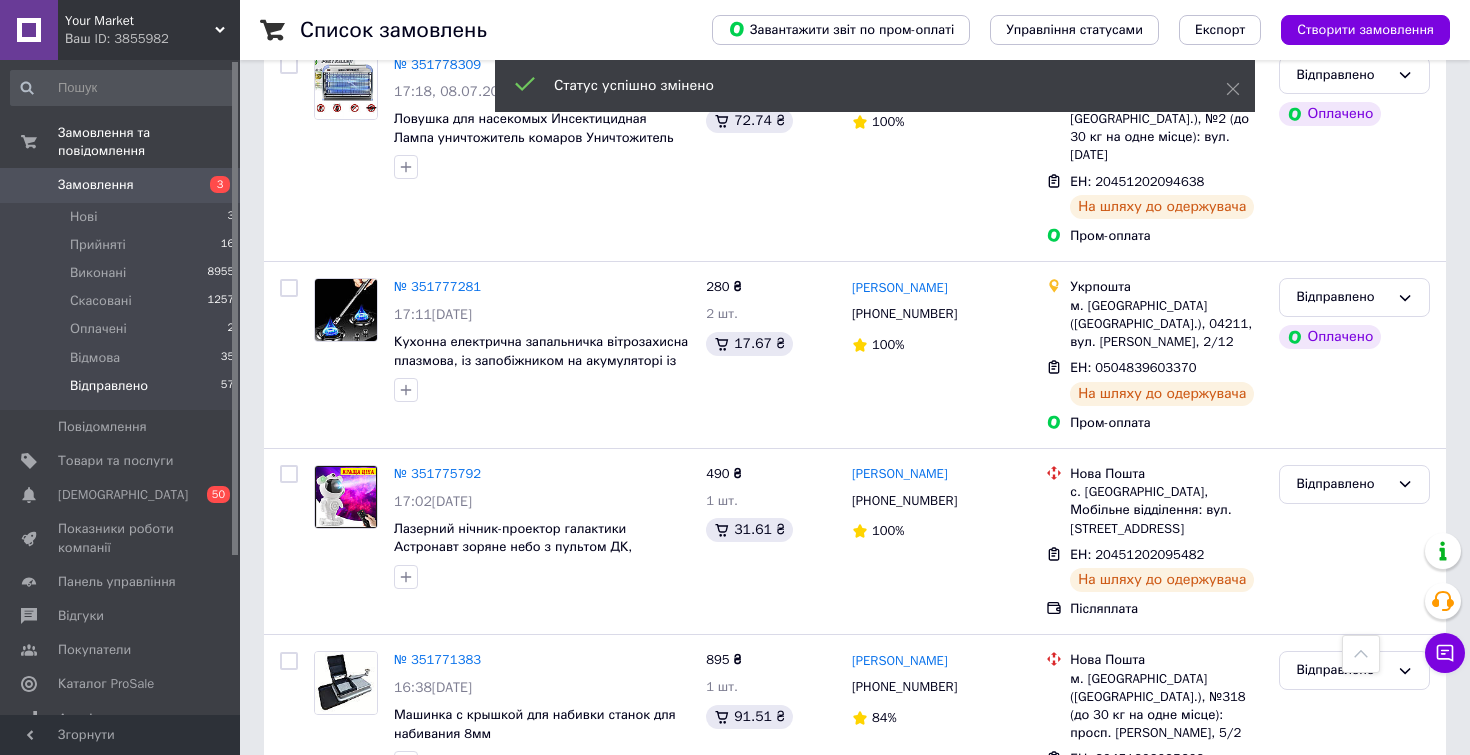 scroll, scrollTop: 3349, scrollLeft: 0, axis: vertical 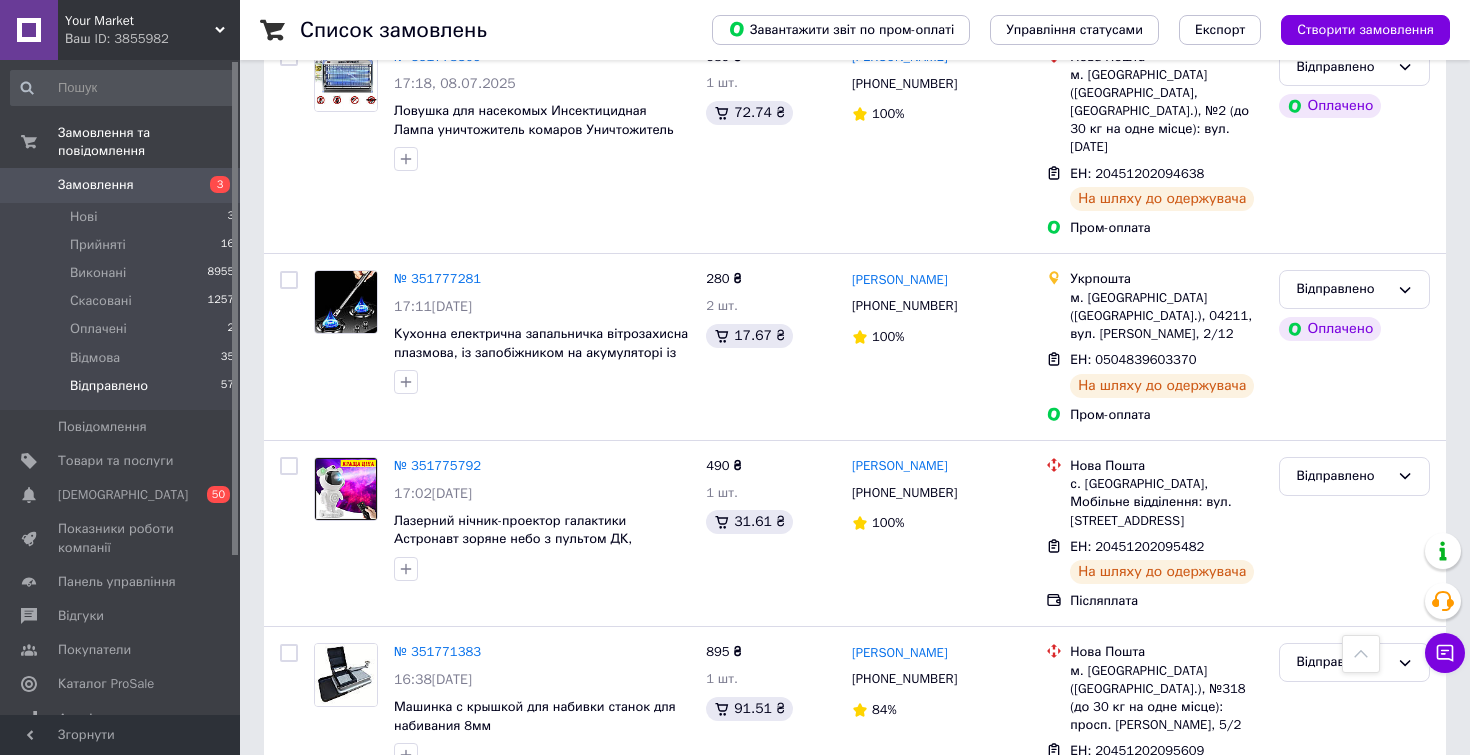 click on "2" at bounding box center [327, 876] 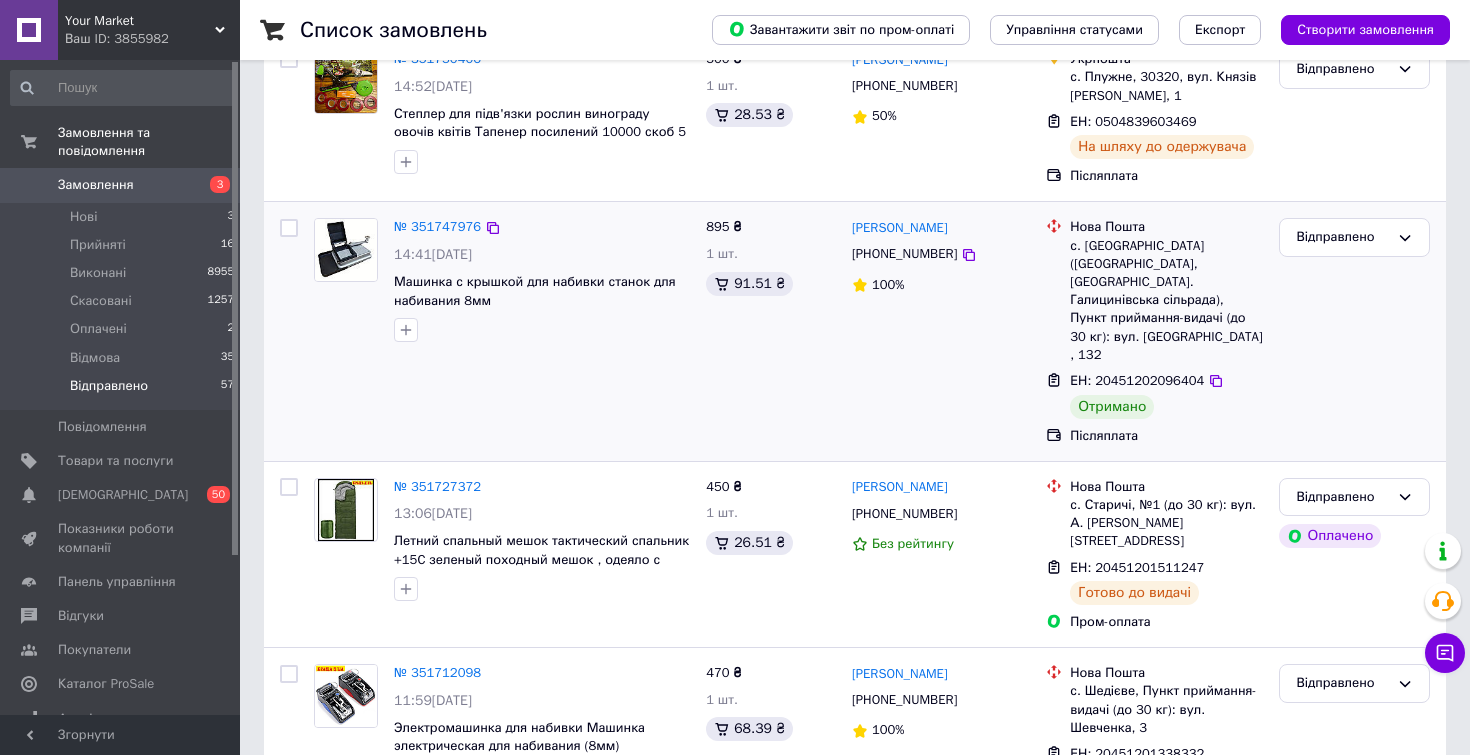 scroll, scrollTop: 264, scrollLeft: 0, axis: vertical 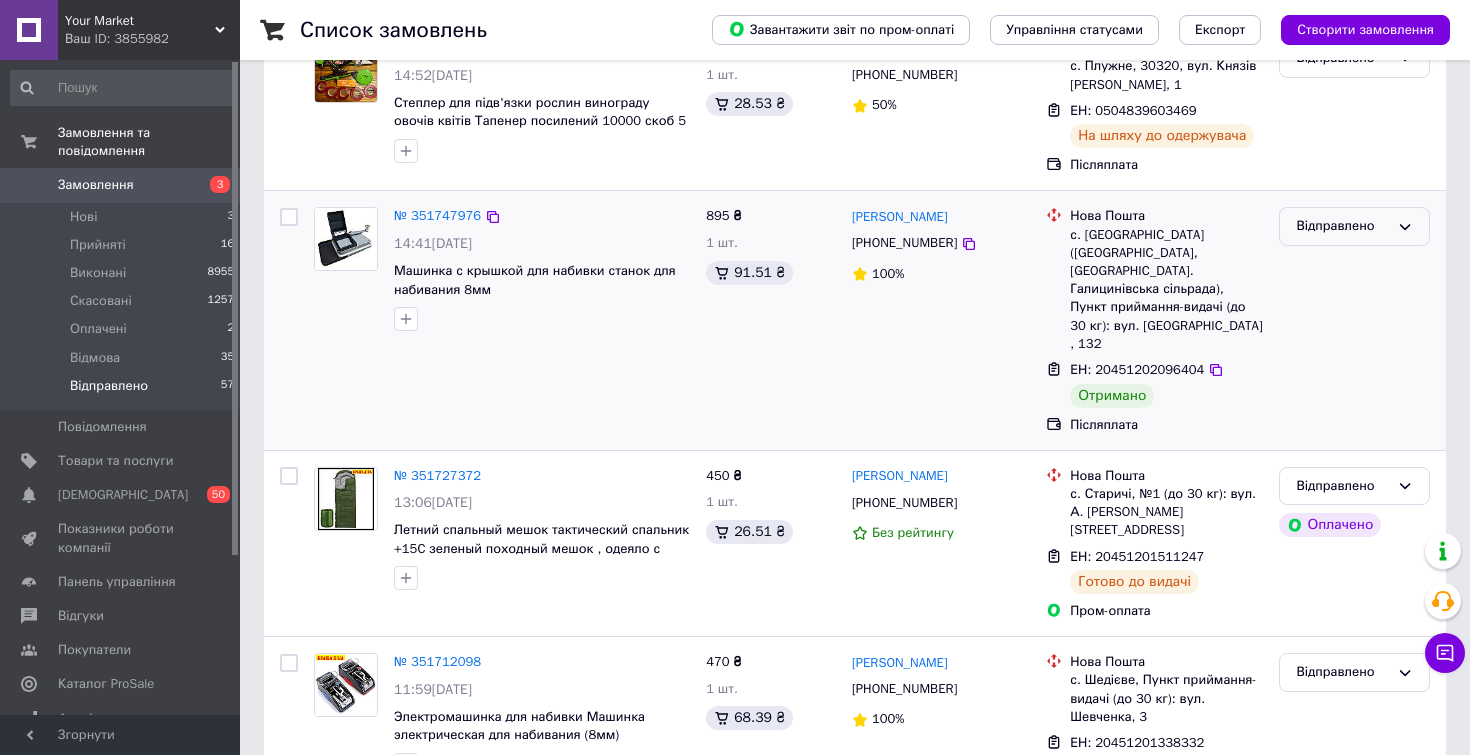 click on "Відправлено" at bounding box center (1342, 226) 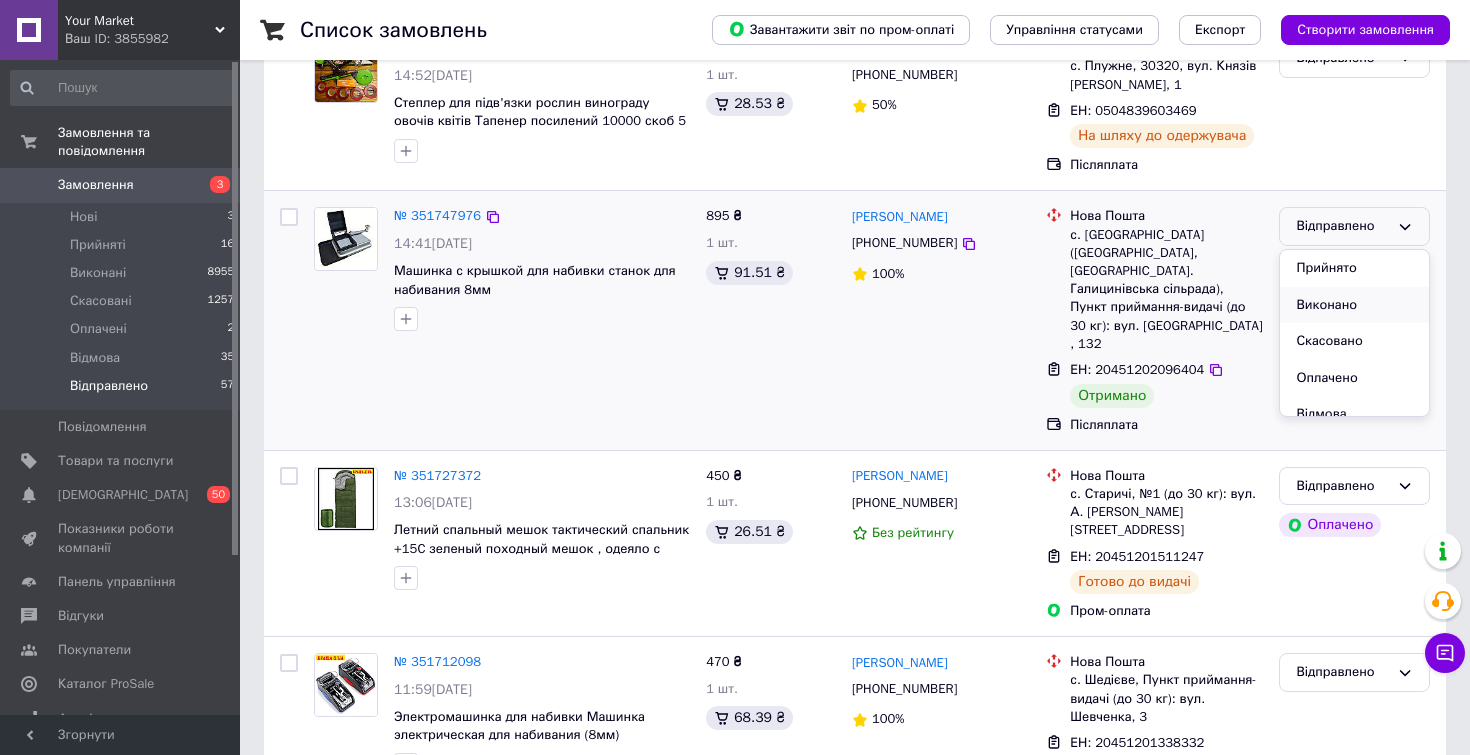 click on "Виконано" at bounding box center [1354, 305] 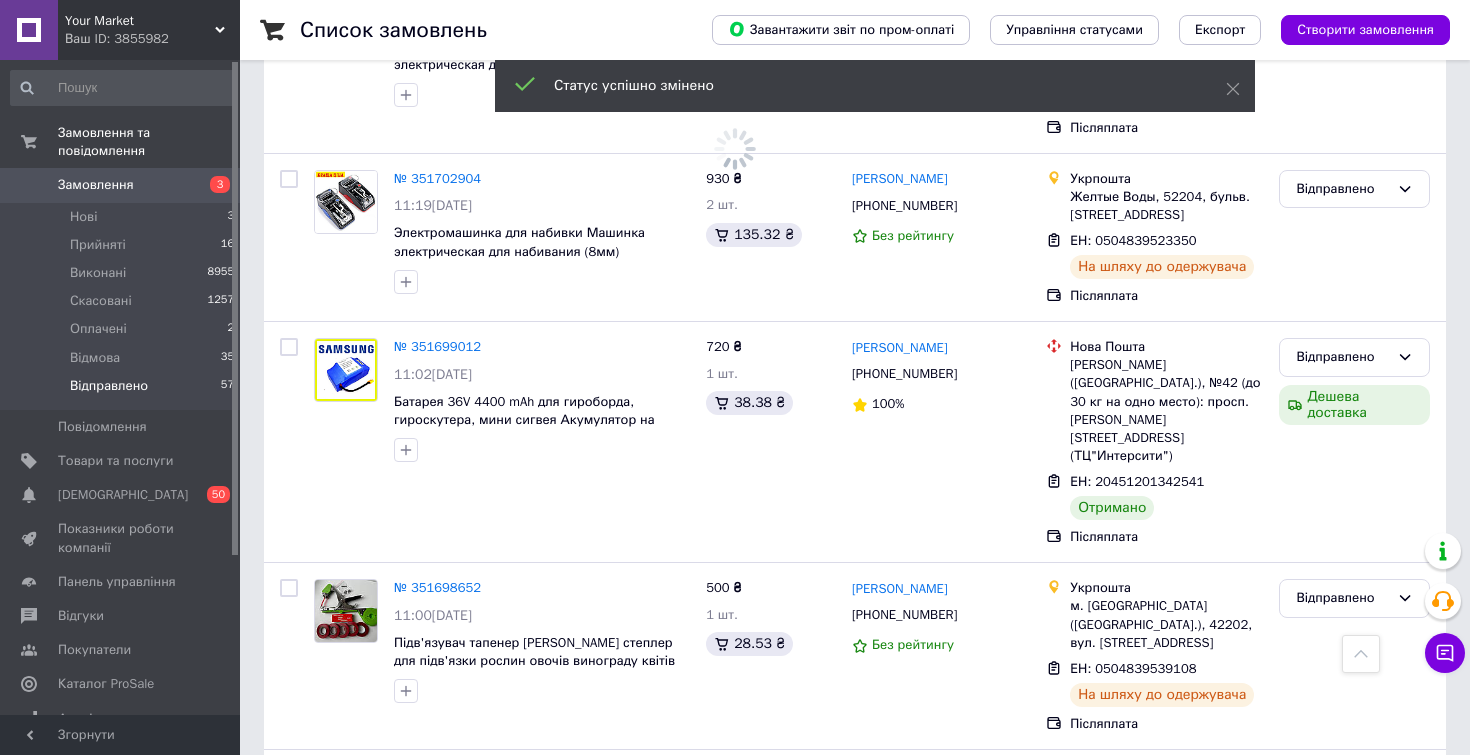 scroll, scrollTop: 963, scrollLeft: 0, axis: vertical 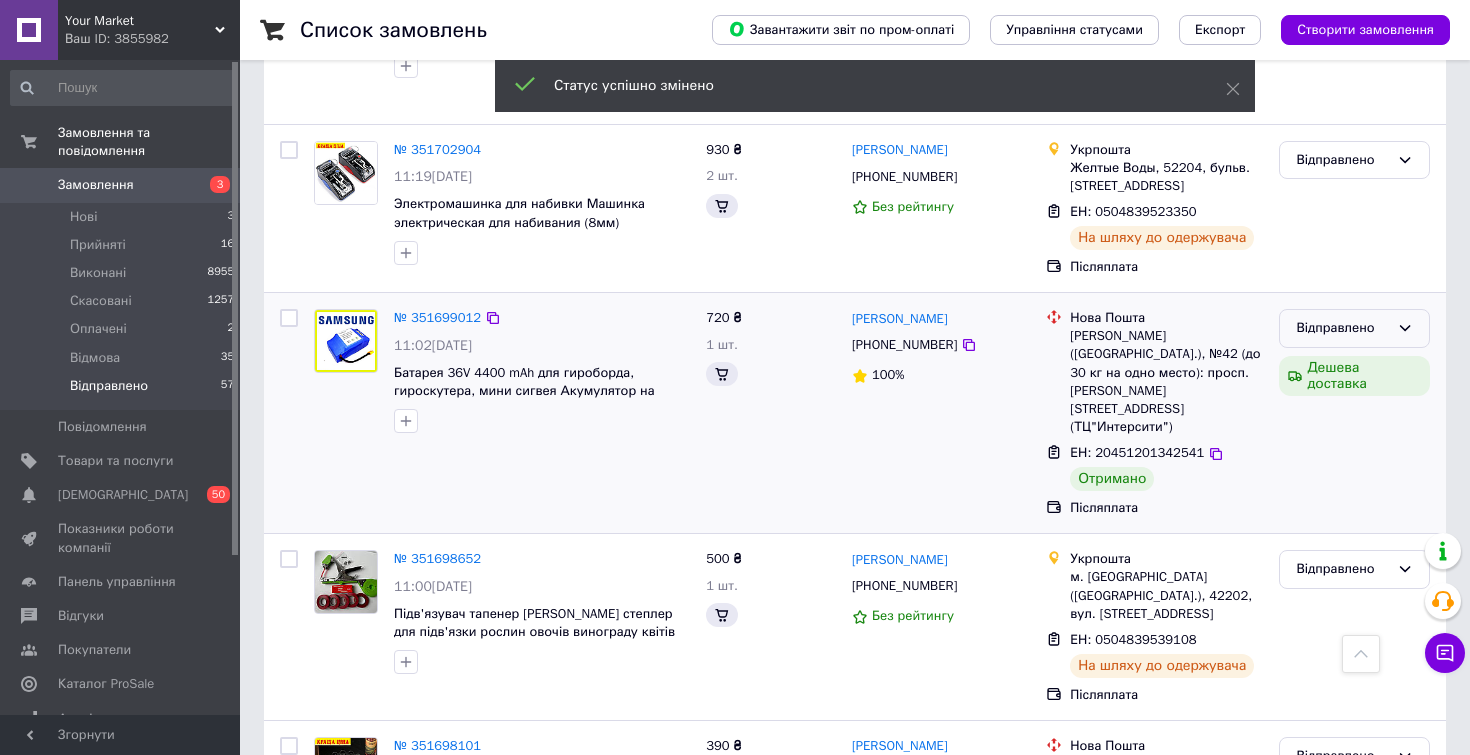 click 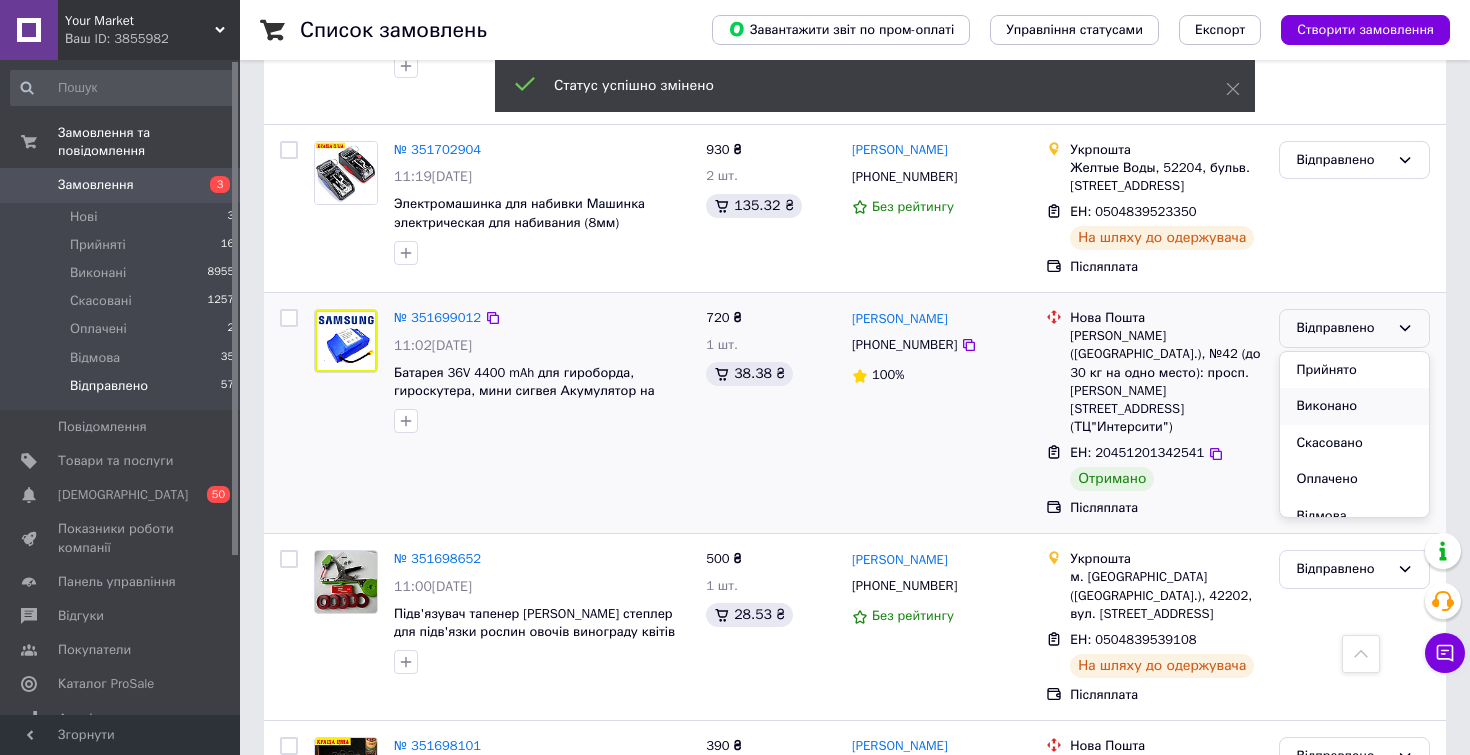 click on "Виконано" at bounding box center [1354, 406] 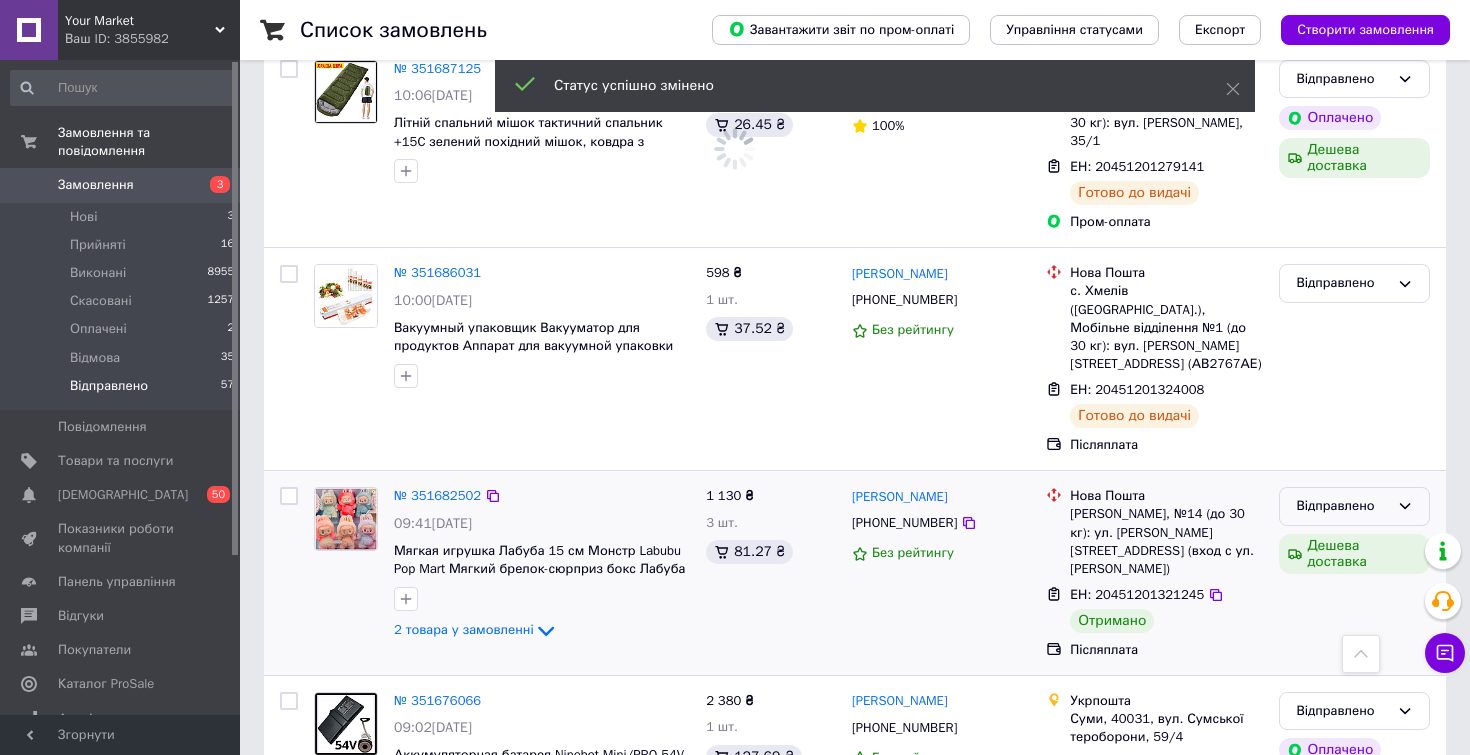 scroll, scrollTop: 1826, scrollLeft: 0, axis: vertical 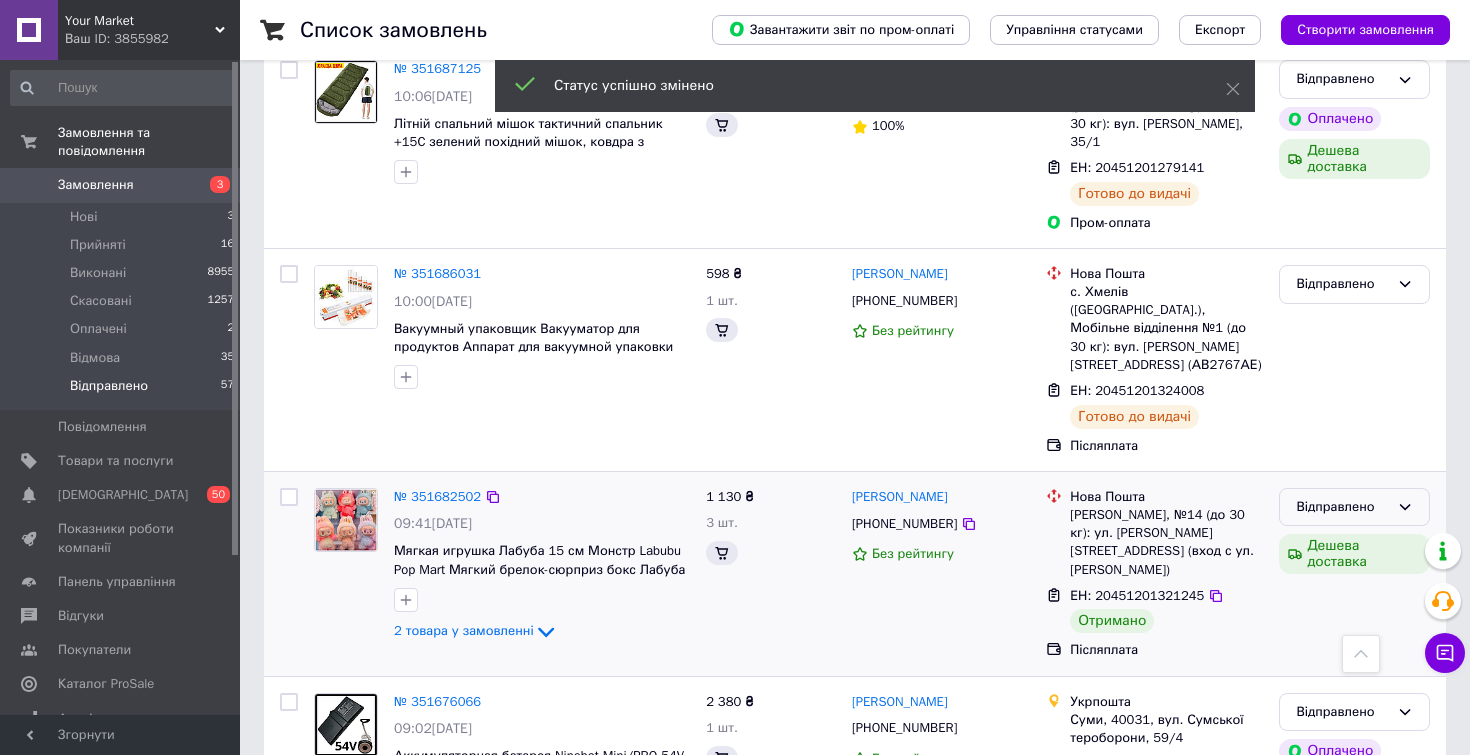 click on "Відправлено" at bounding box center (1342, 507) 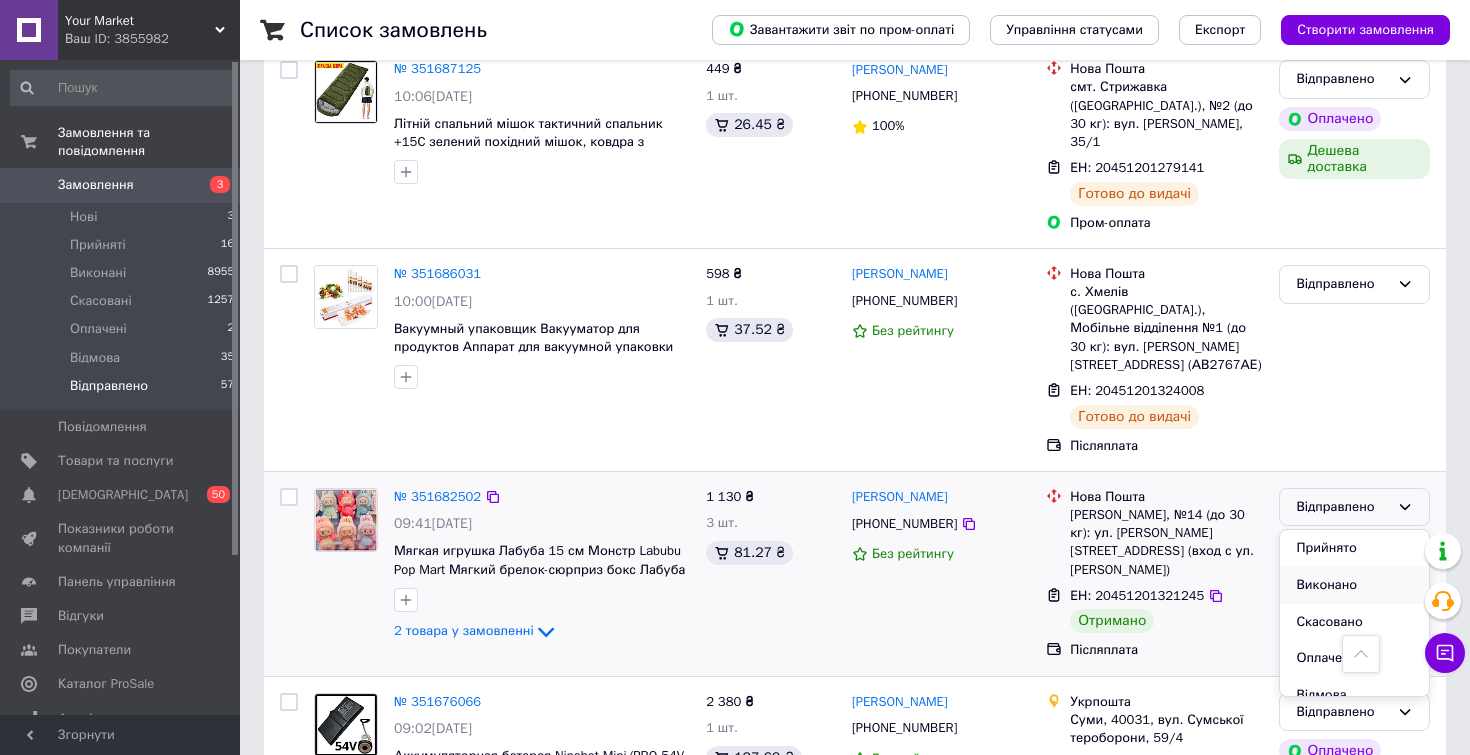 click on "Виконано" at bounding box center (1354, 585) 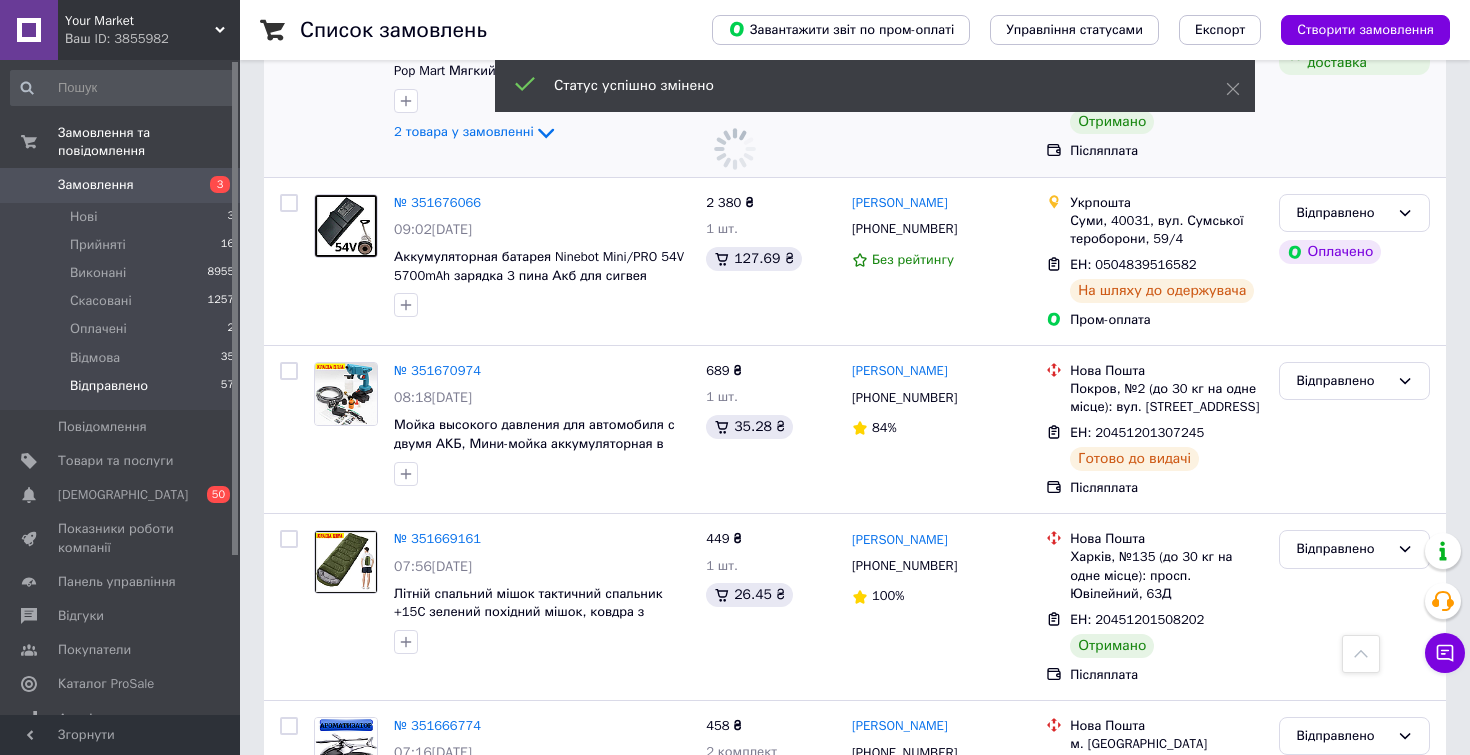 scroll, scrollTop: 2357, scrollLeft: 0, axis: vertical 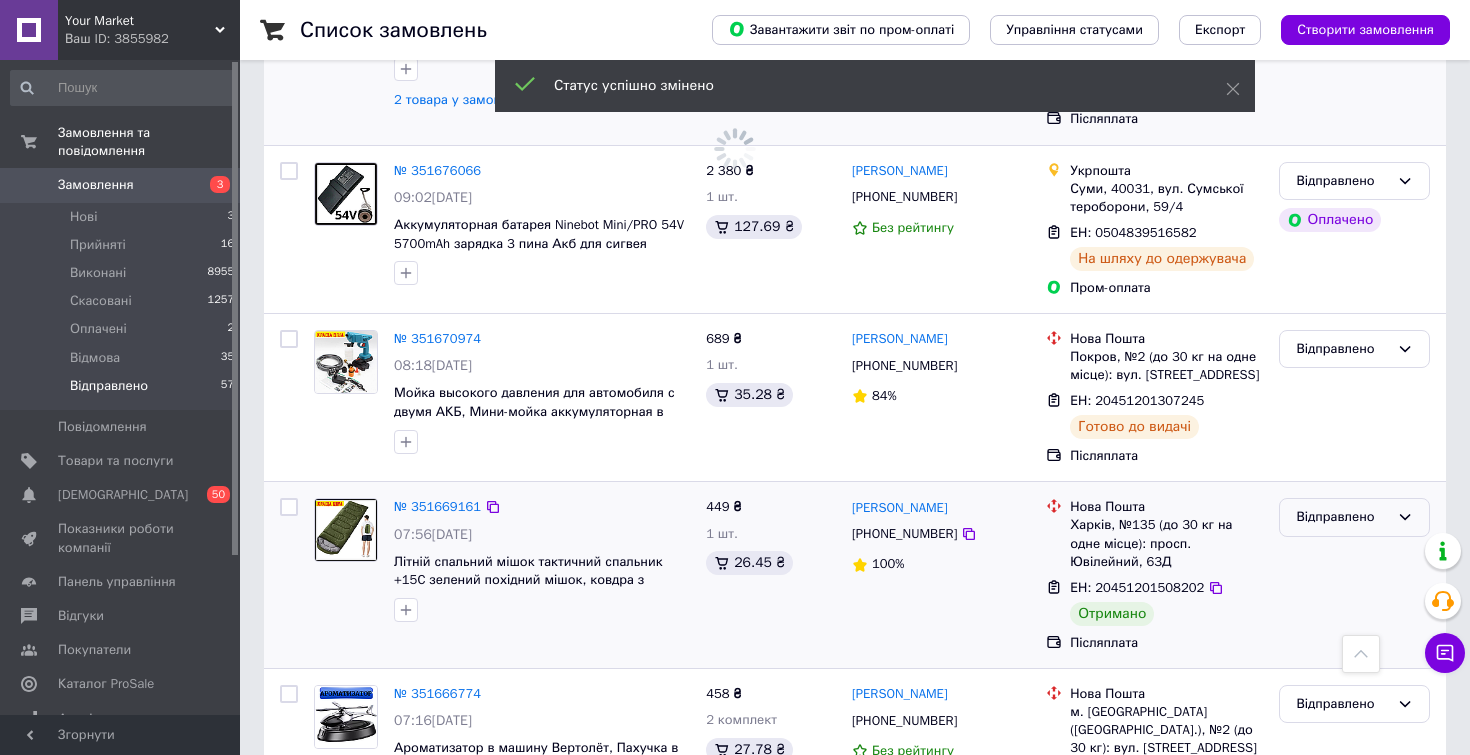 click on "Відправлено" at bounding box center (1354, 517) 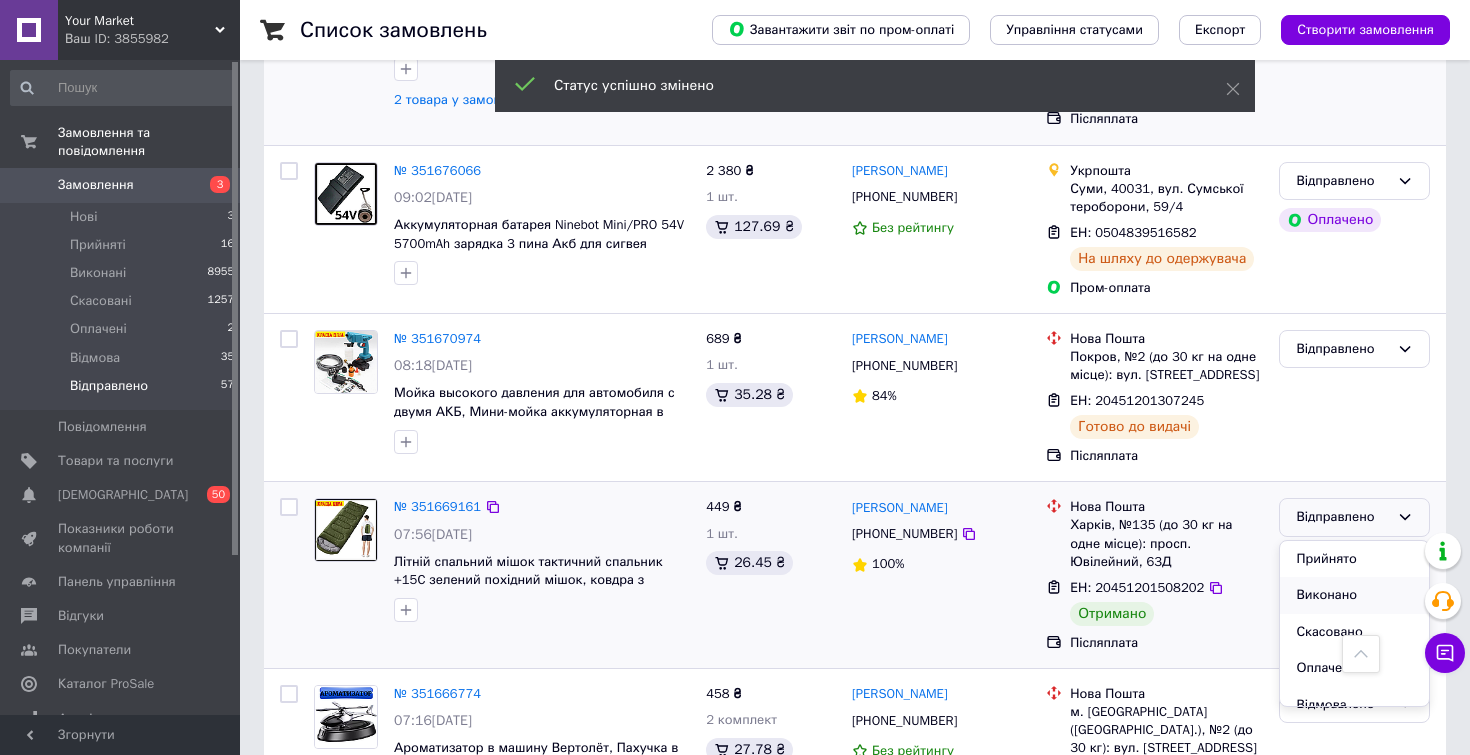 click on "Виконано" at bounding box center (1354, 595) 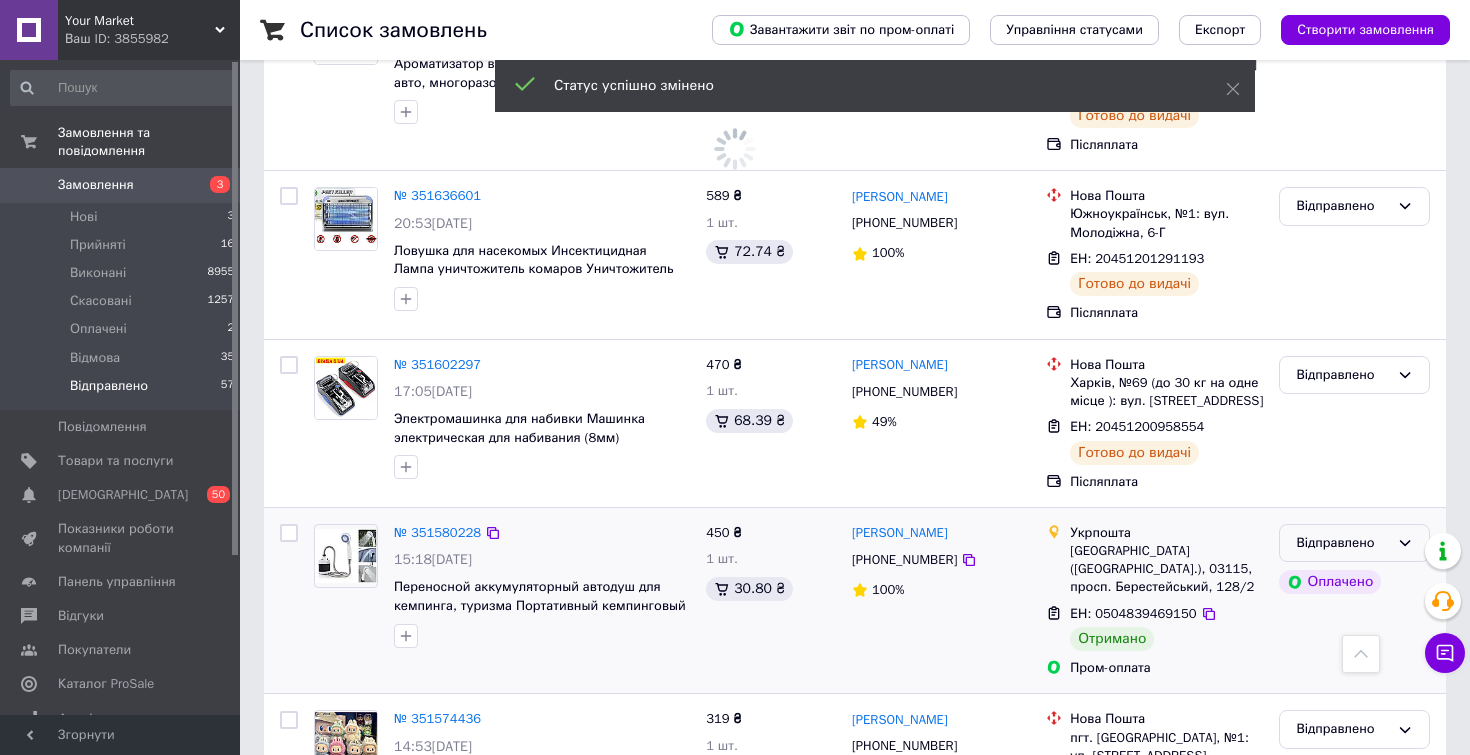 scroll, scrollTop: 3063, scrollLeft: 0, axis: vertical 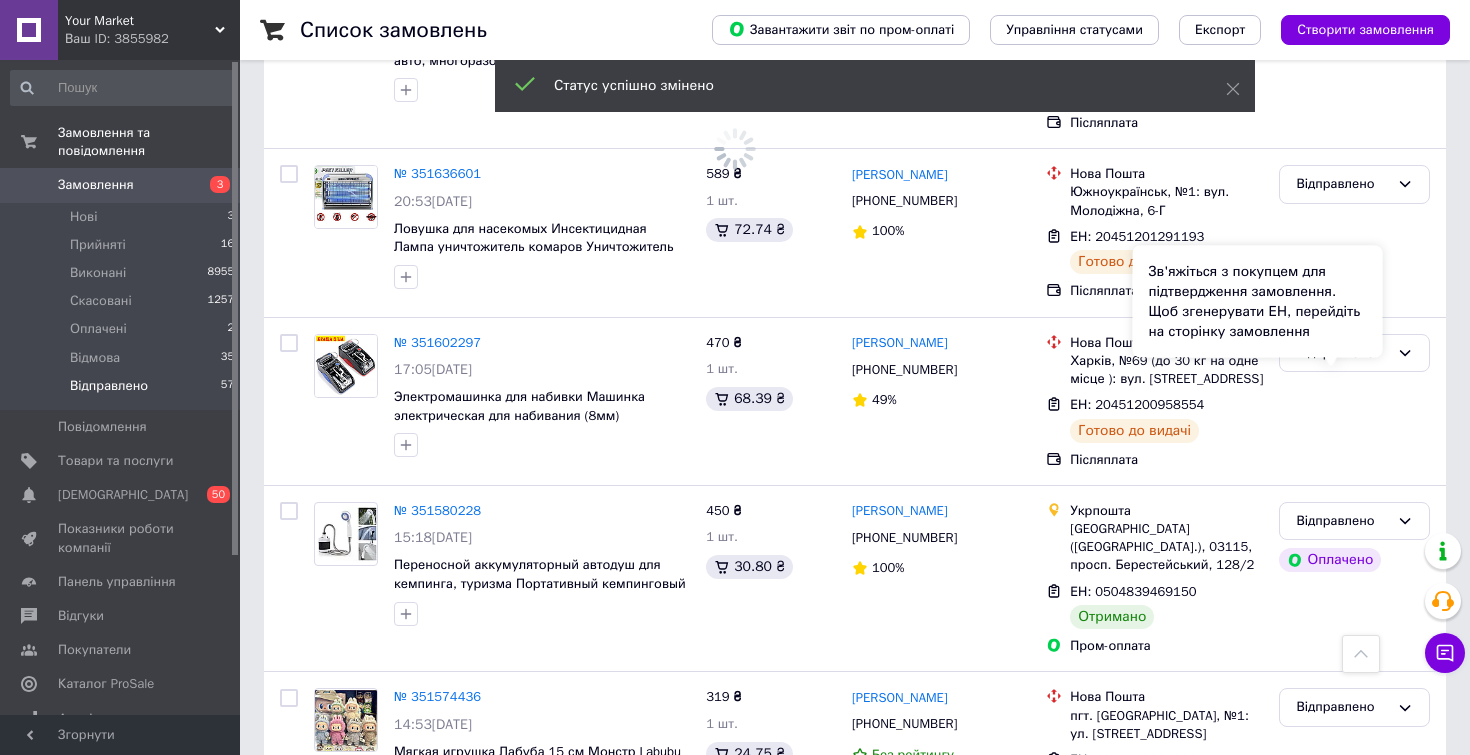click on "Зв'яжіться з покупцем для підтвердження замовлення.
Щоб згенерувати ЕН, перейдіть на сторінку замовлення" at bounding box center [1258, 302] 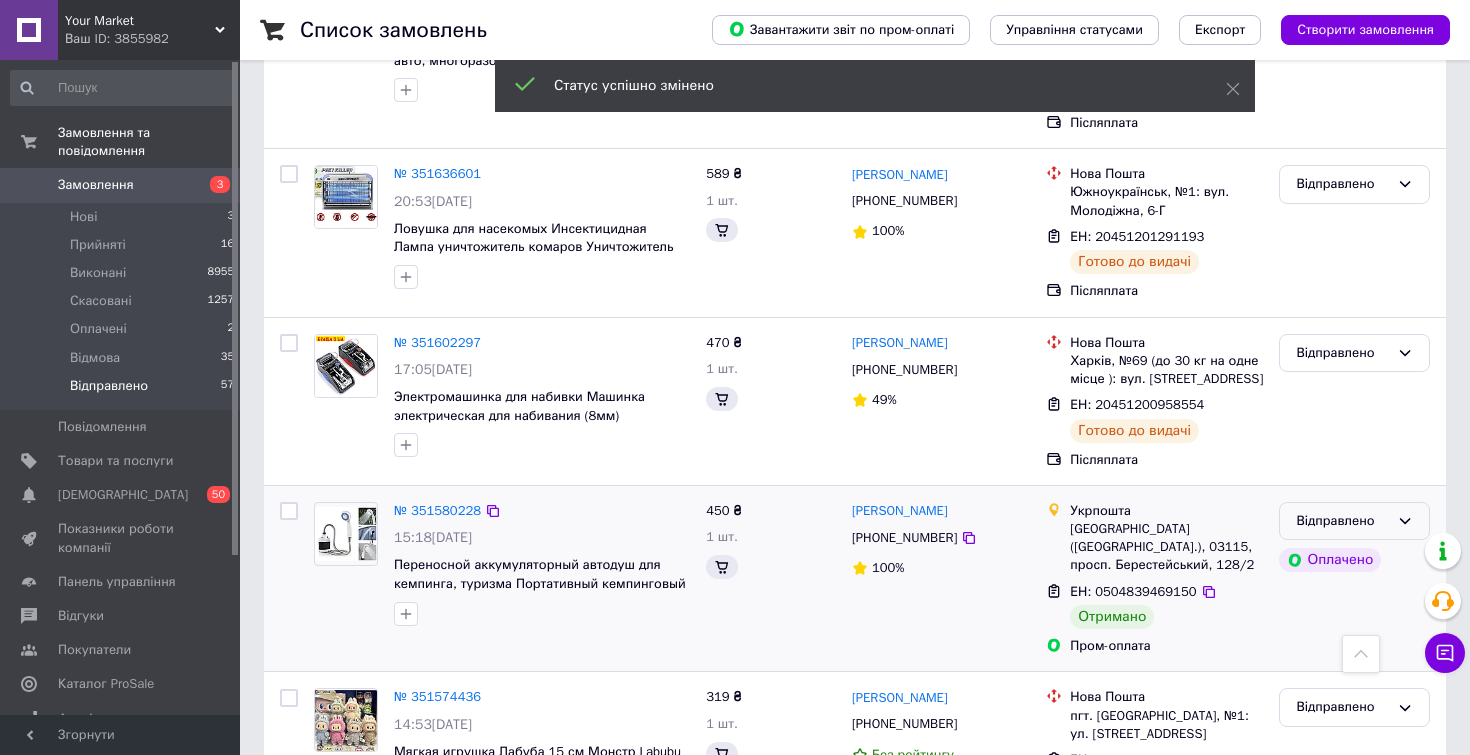 click 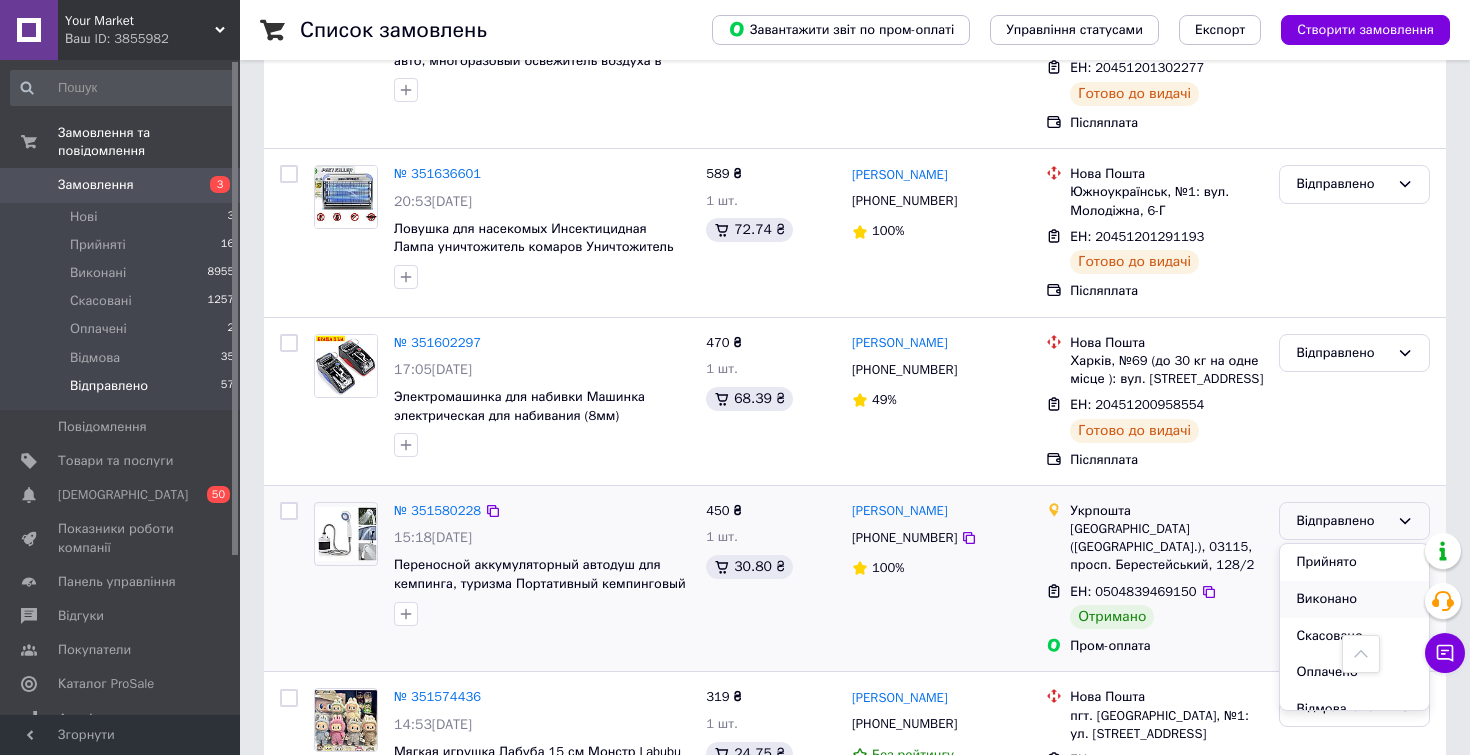 click on "Виконано" at bounding box center (1354, 599) 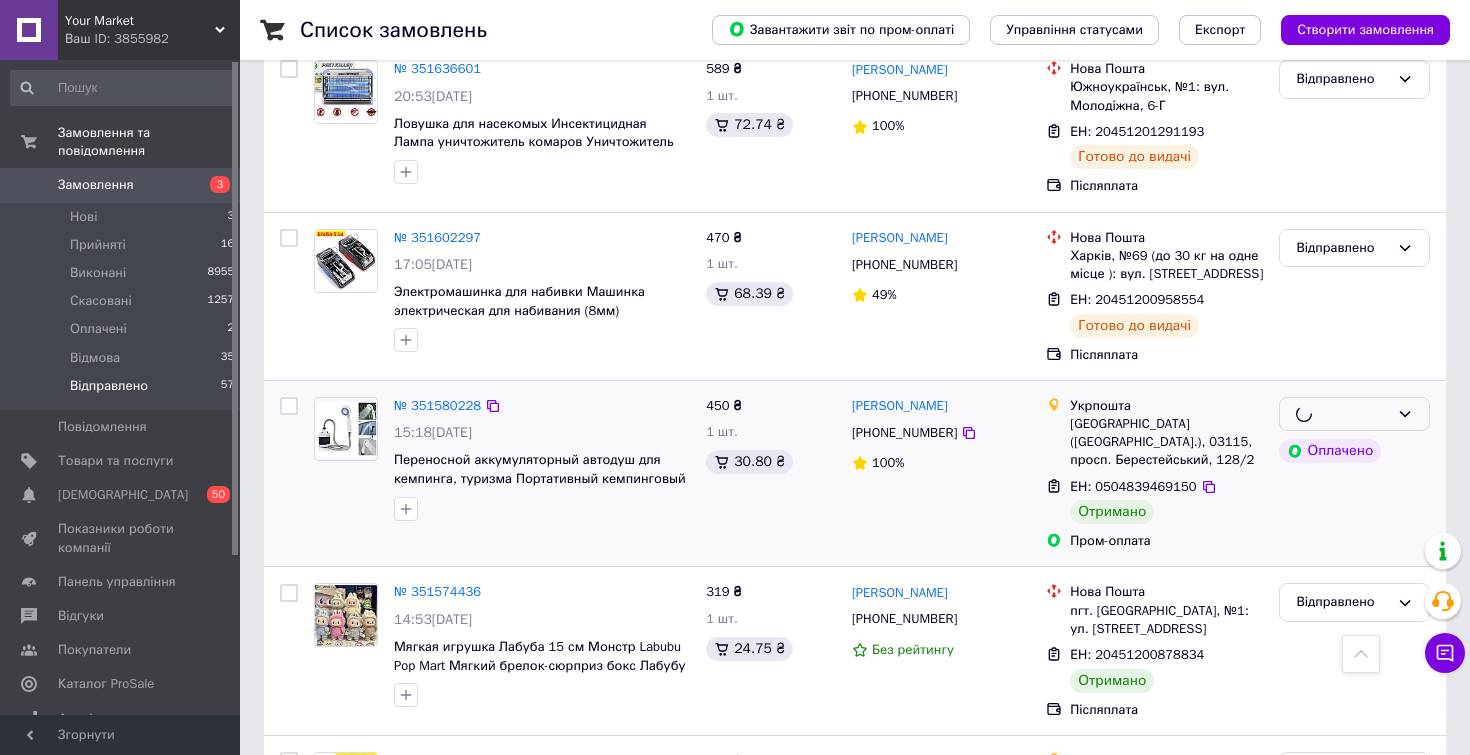 scroll, scrollTop: 3198, scrollLeft: 0, axis: vertical 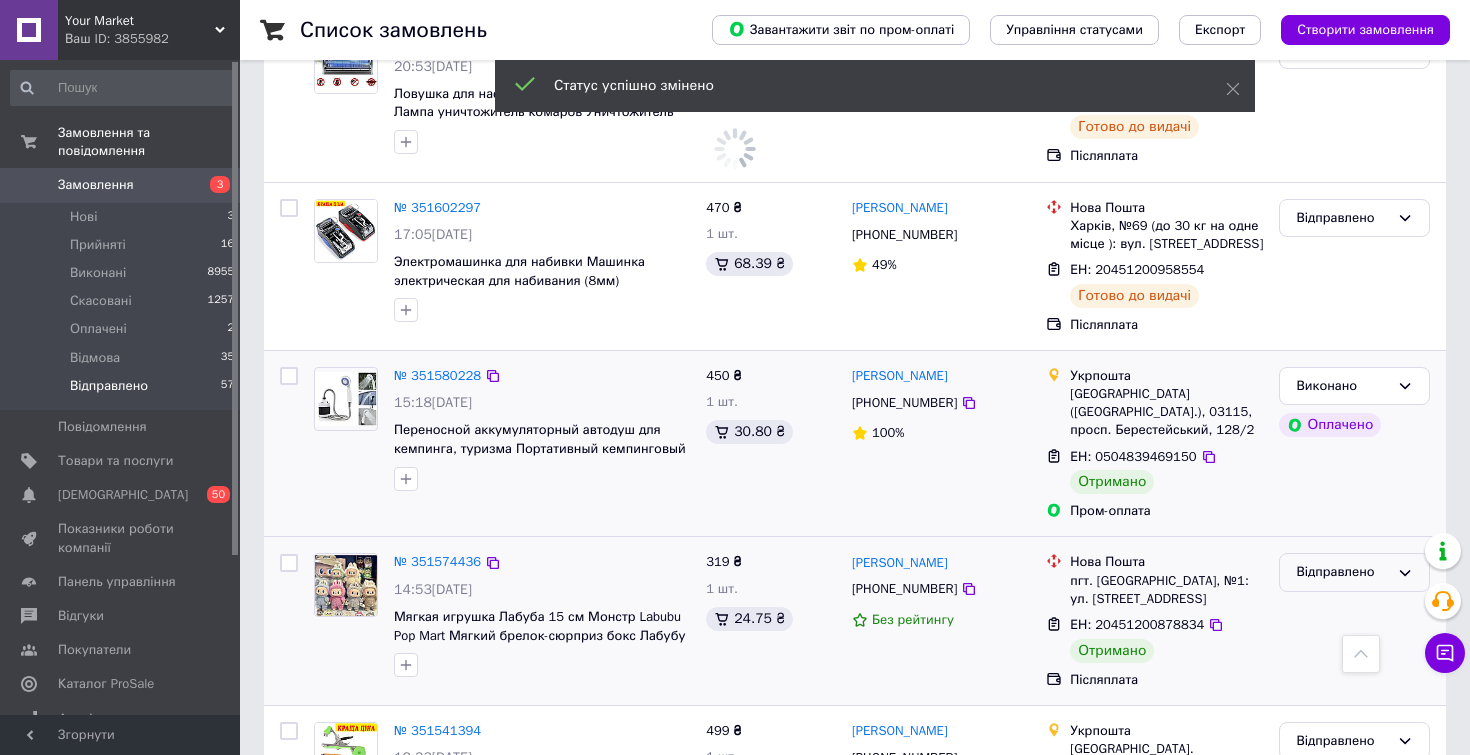click on "Відправлено" at bounding box center (1342, 572) 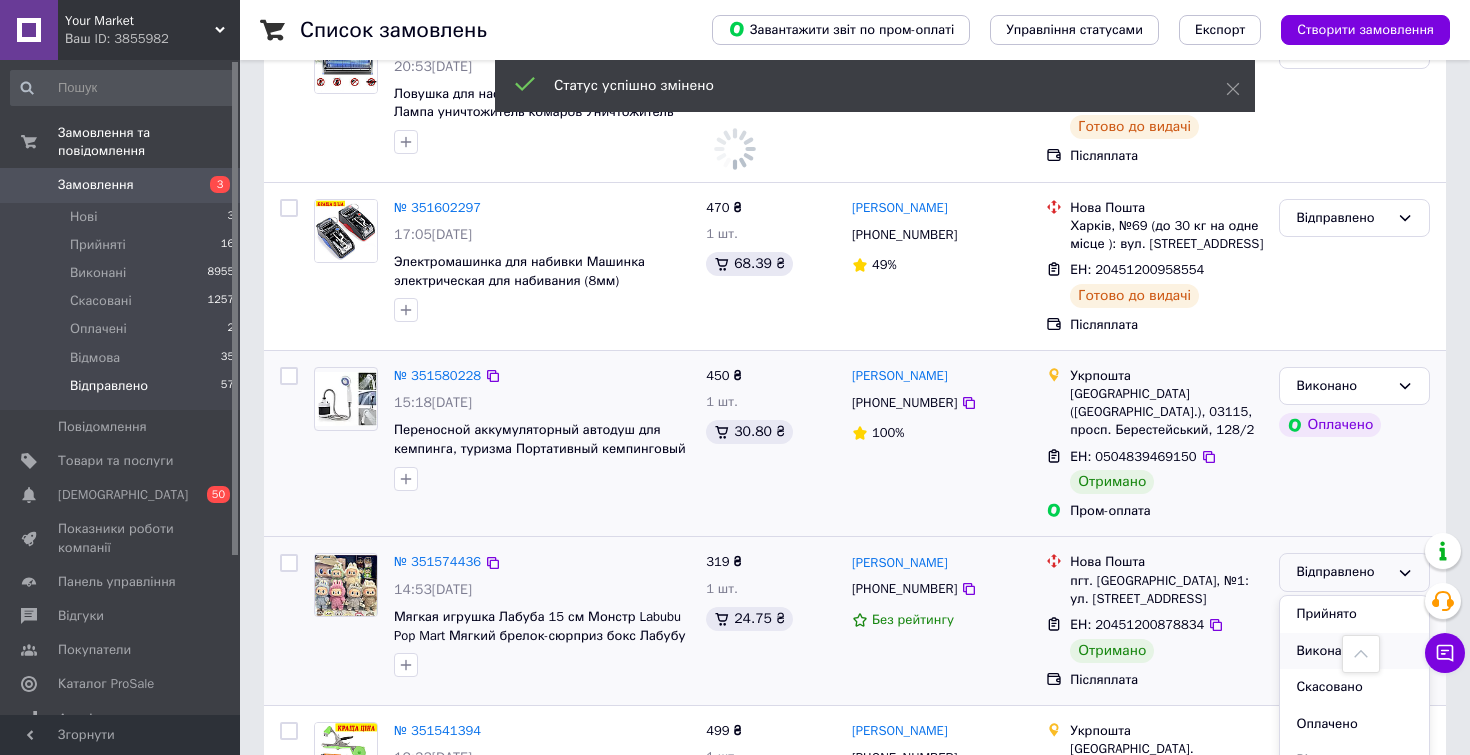 click on "Виконано" at bounding box center (1354, 651) 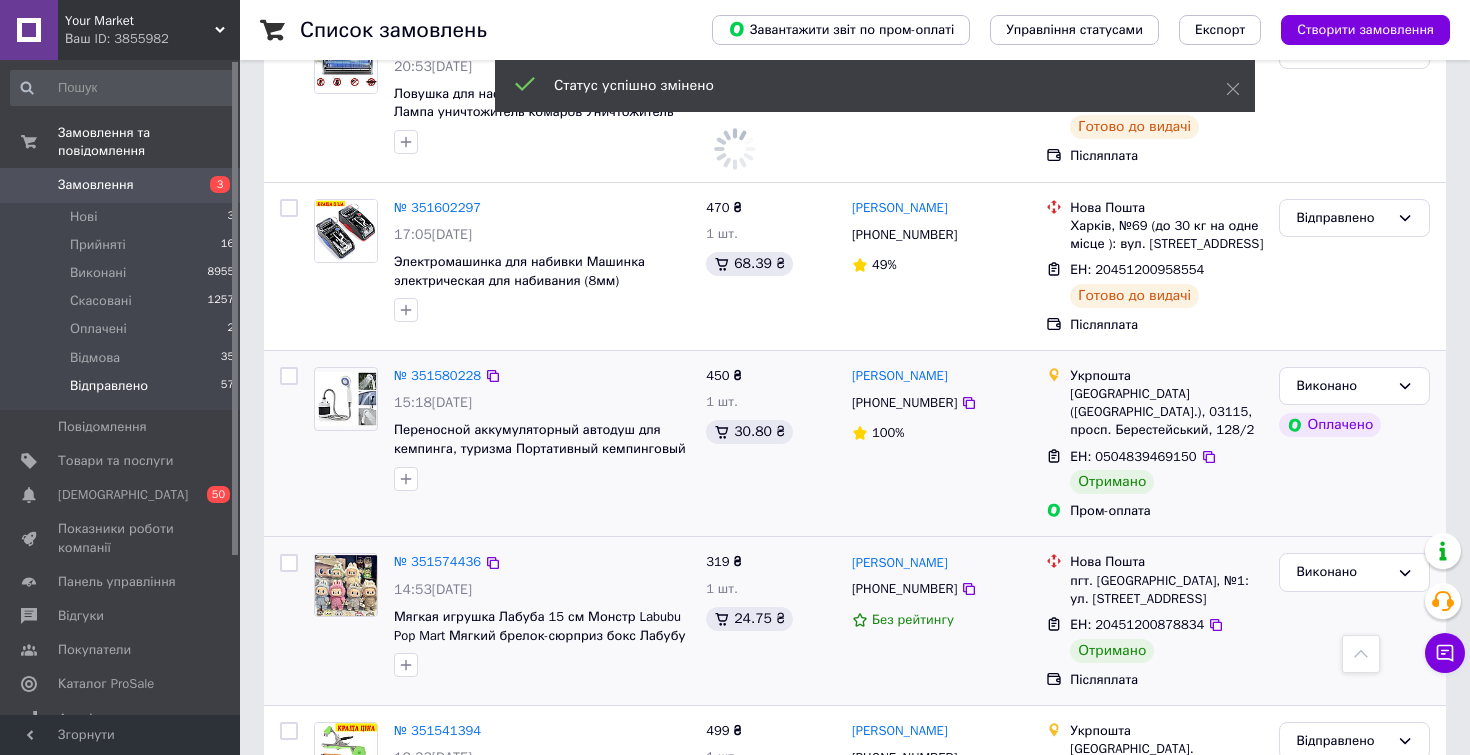 click on "3" at bounding box center (494, 918) 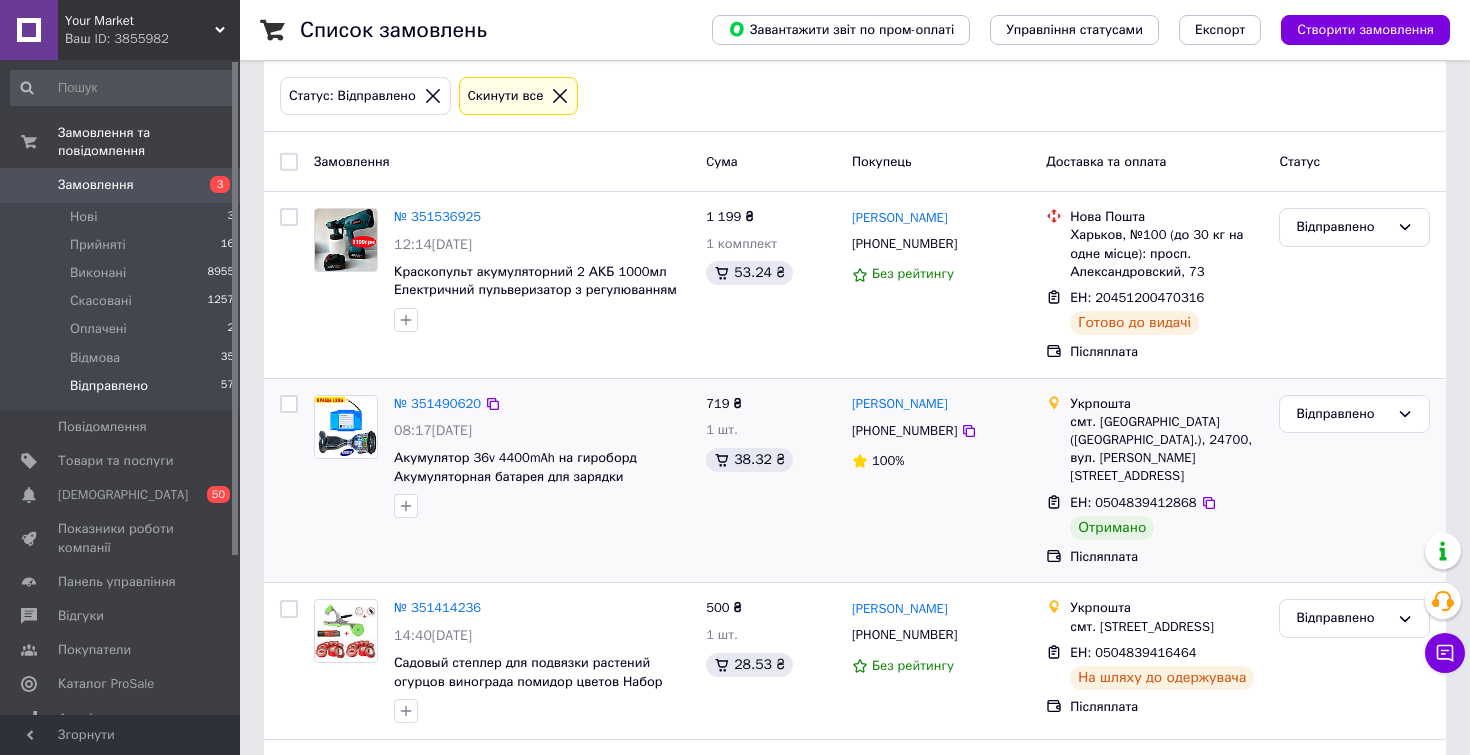 scroll, scrollTop: 173, scrollLeft: 0, axis: vertical 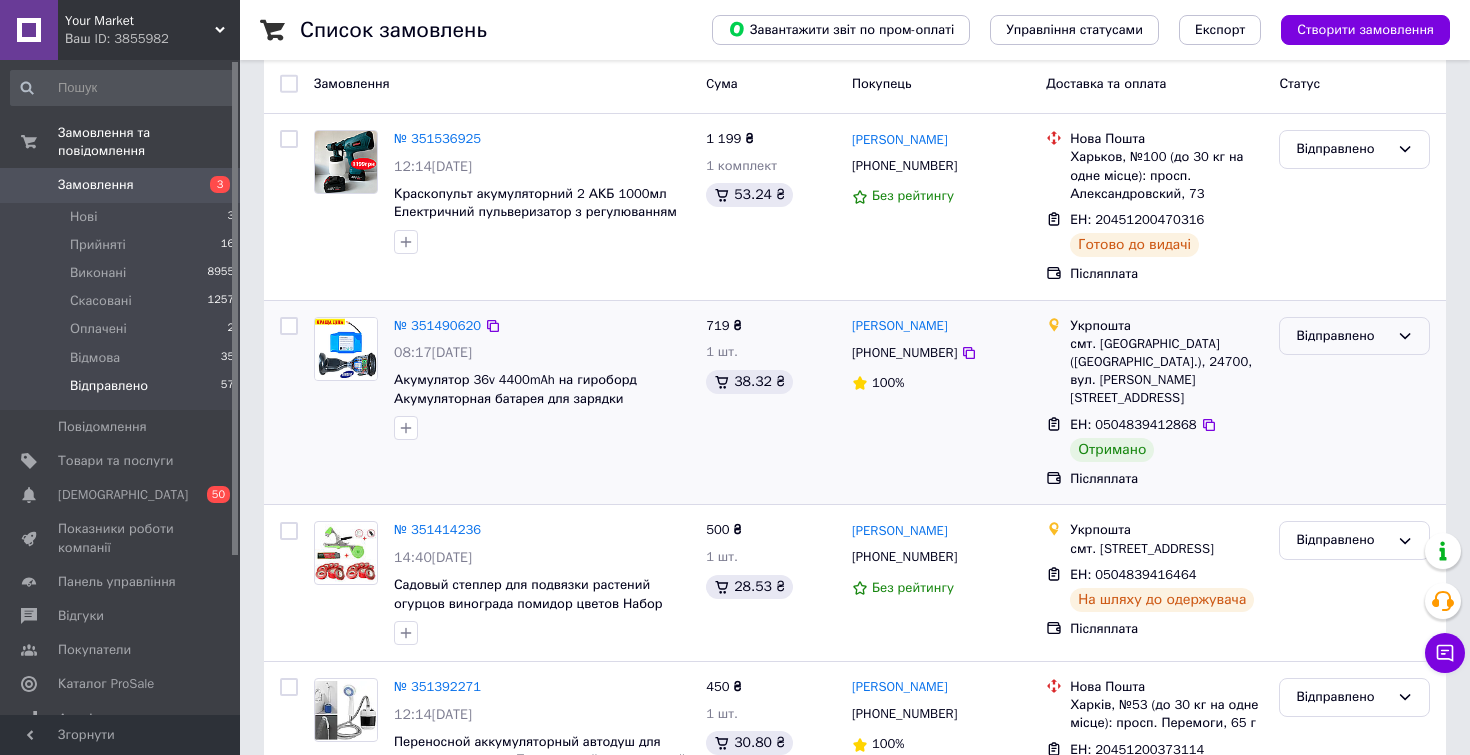 click on "Відправлено" at bounding box center (1354, 336) 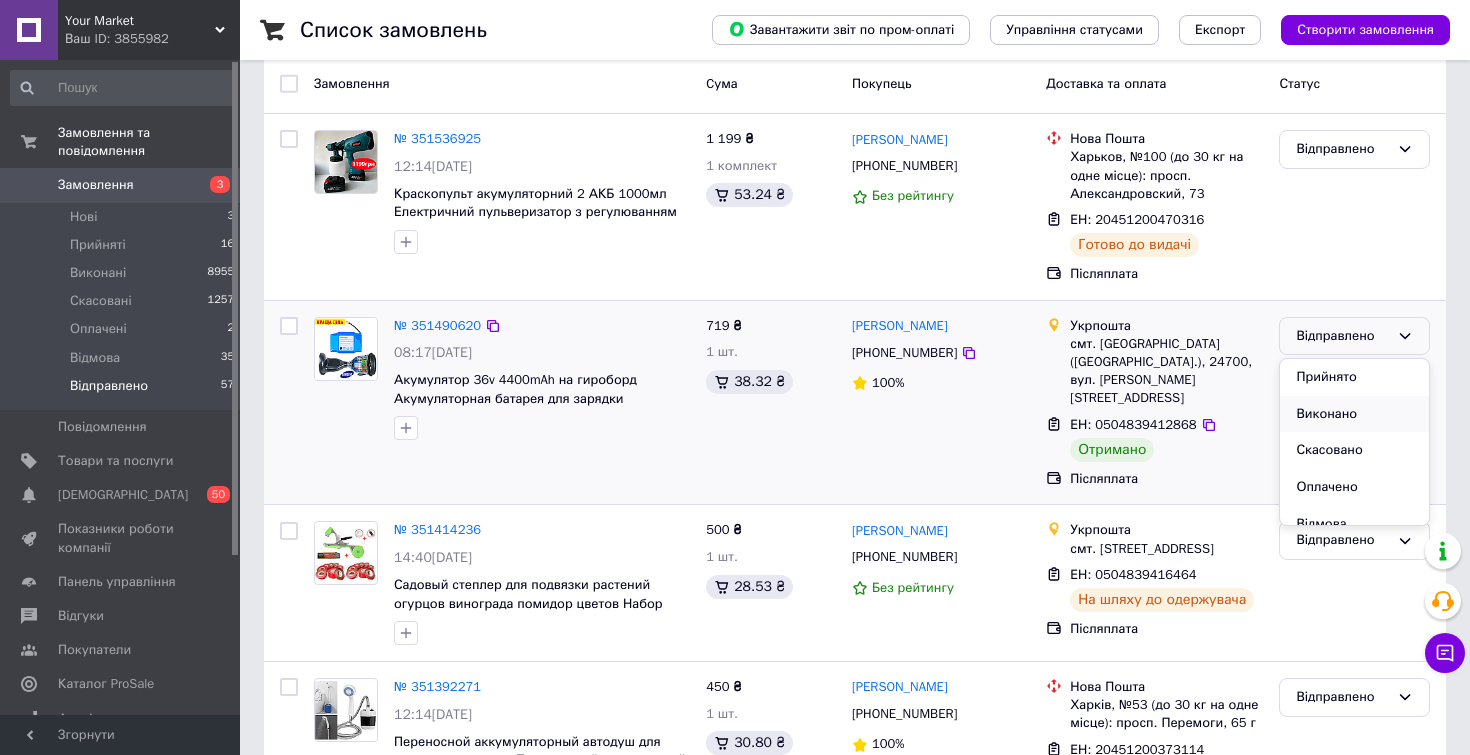 click on "Виконано" at bounding box center (1354, 414) 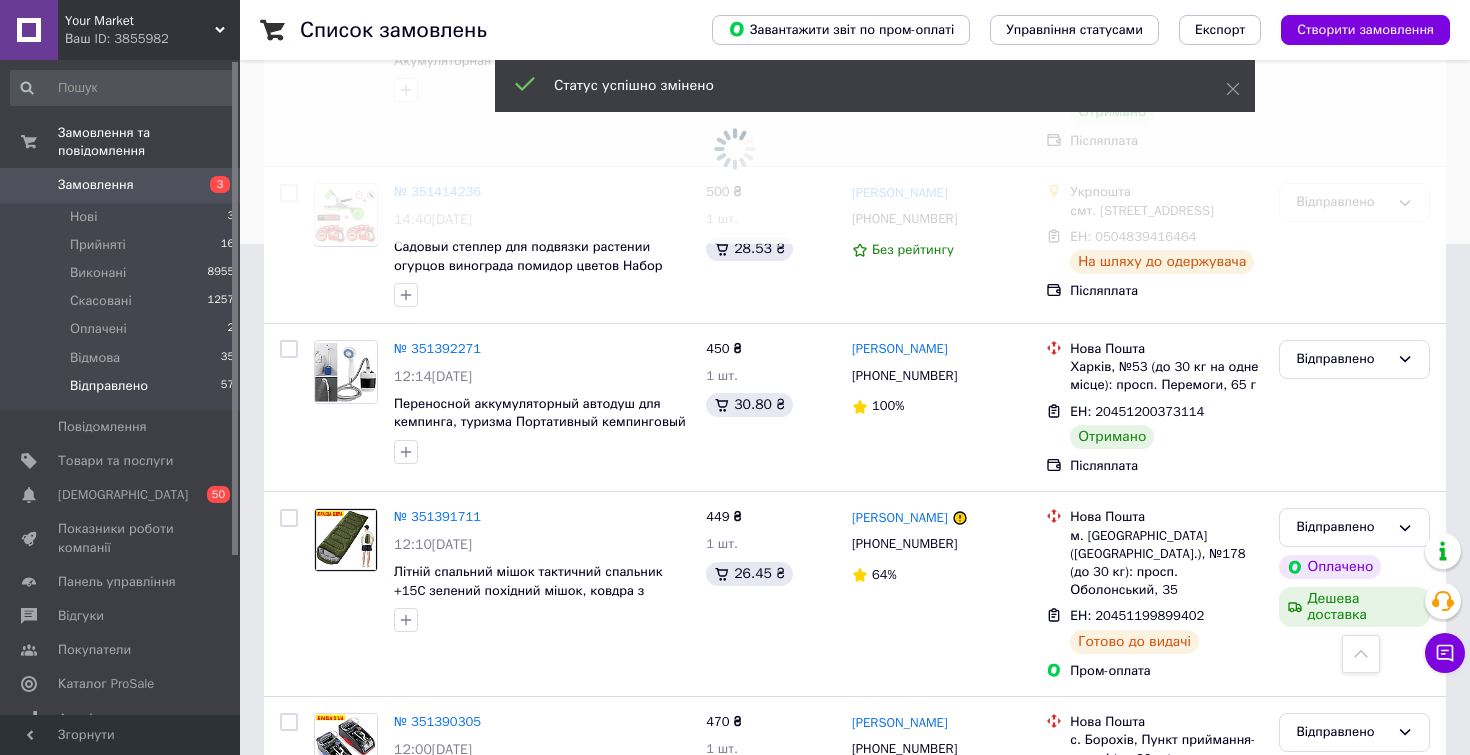 scroll, scrollTop: 529, scrollLeft: 0, axis: vertical 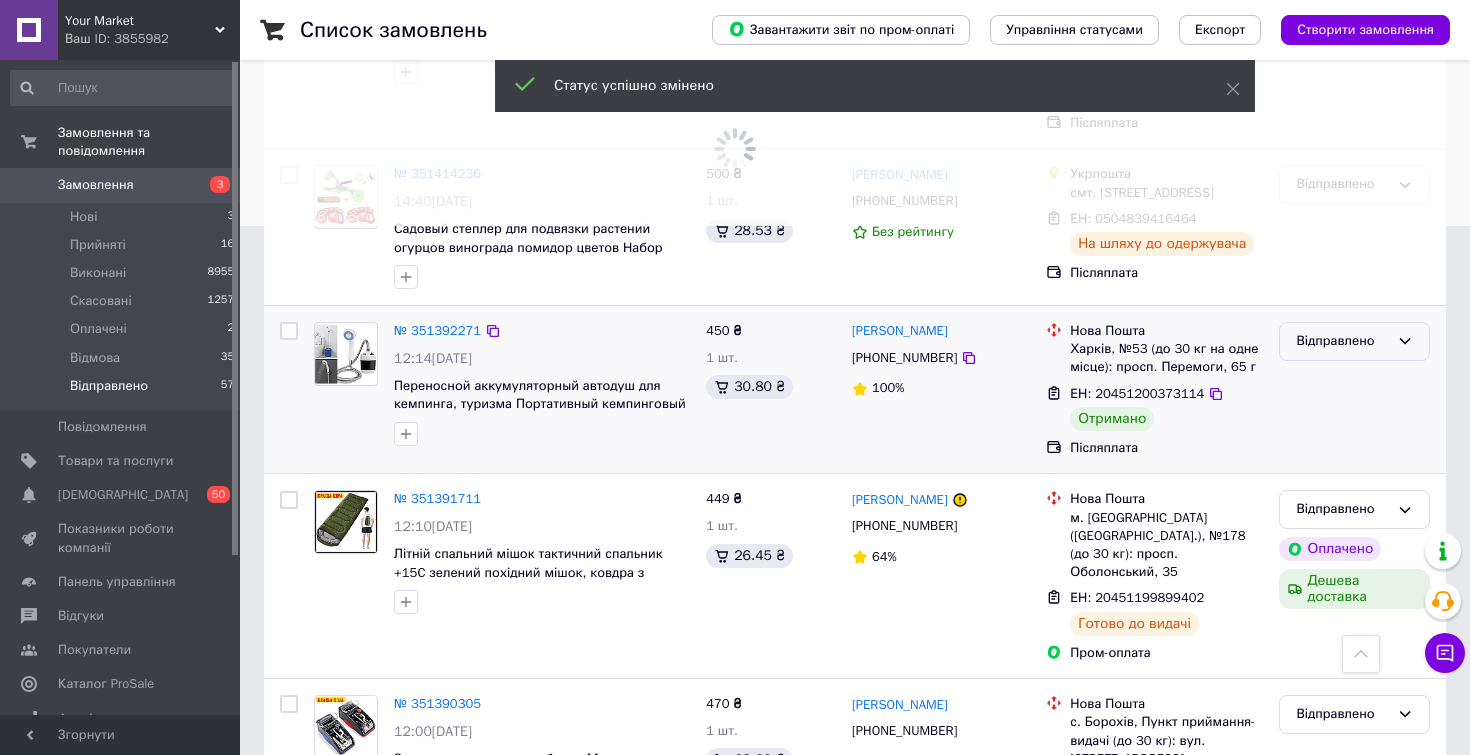 click on "Відправлено" at bounding box center (1354, 341) 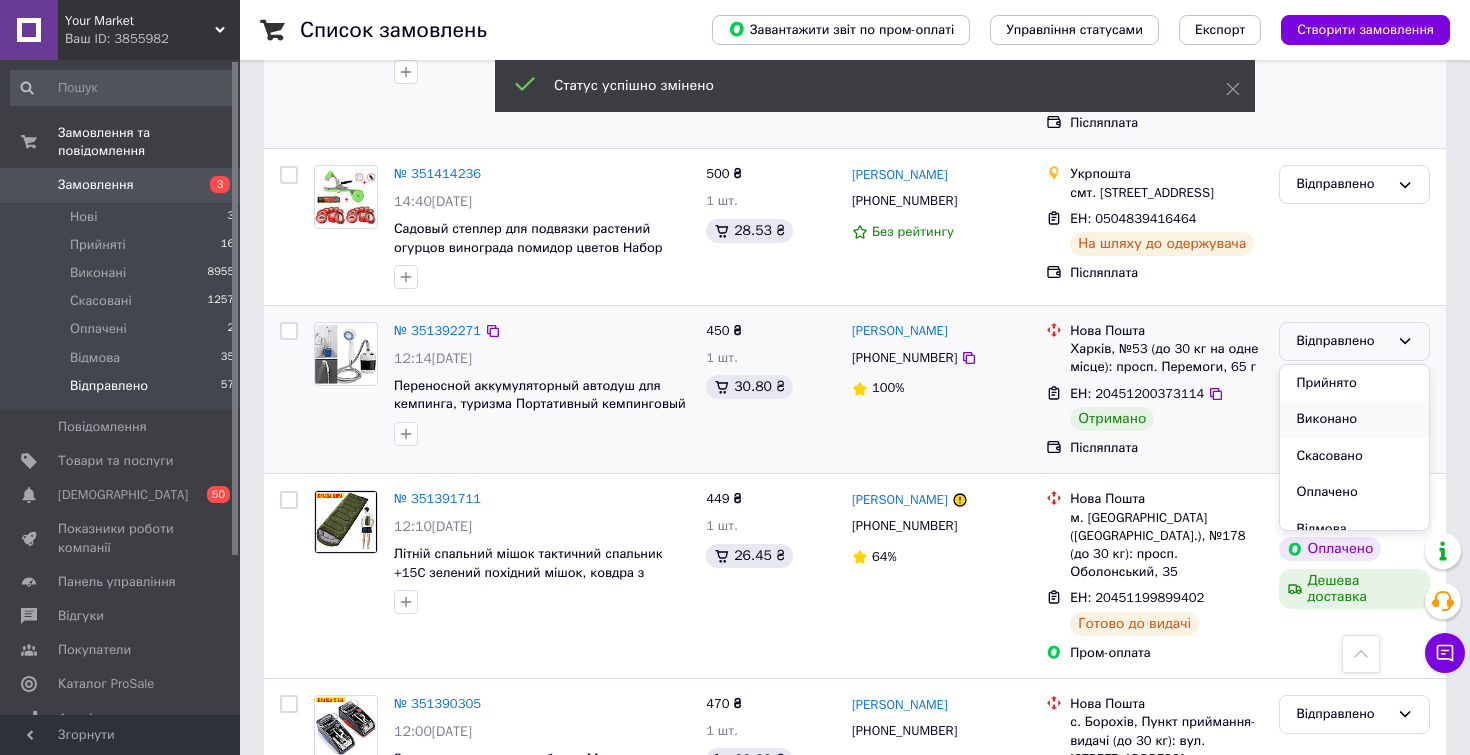 click on "Виконано" at bounding box center [1354, 419] 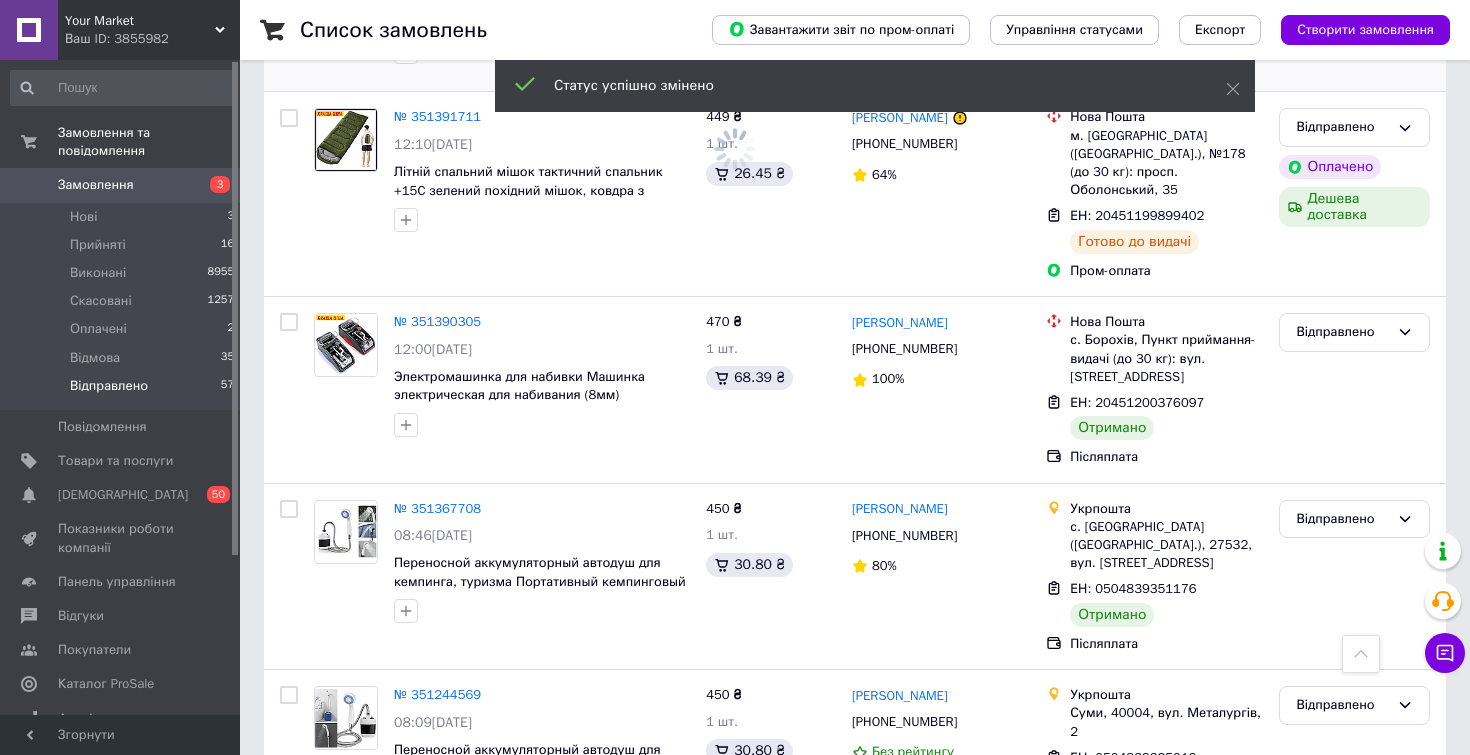scroll, scrollTop: 964, scrollLeft: 0, axis: vertical 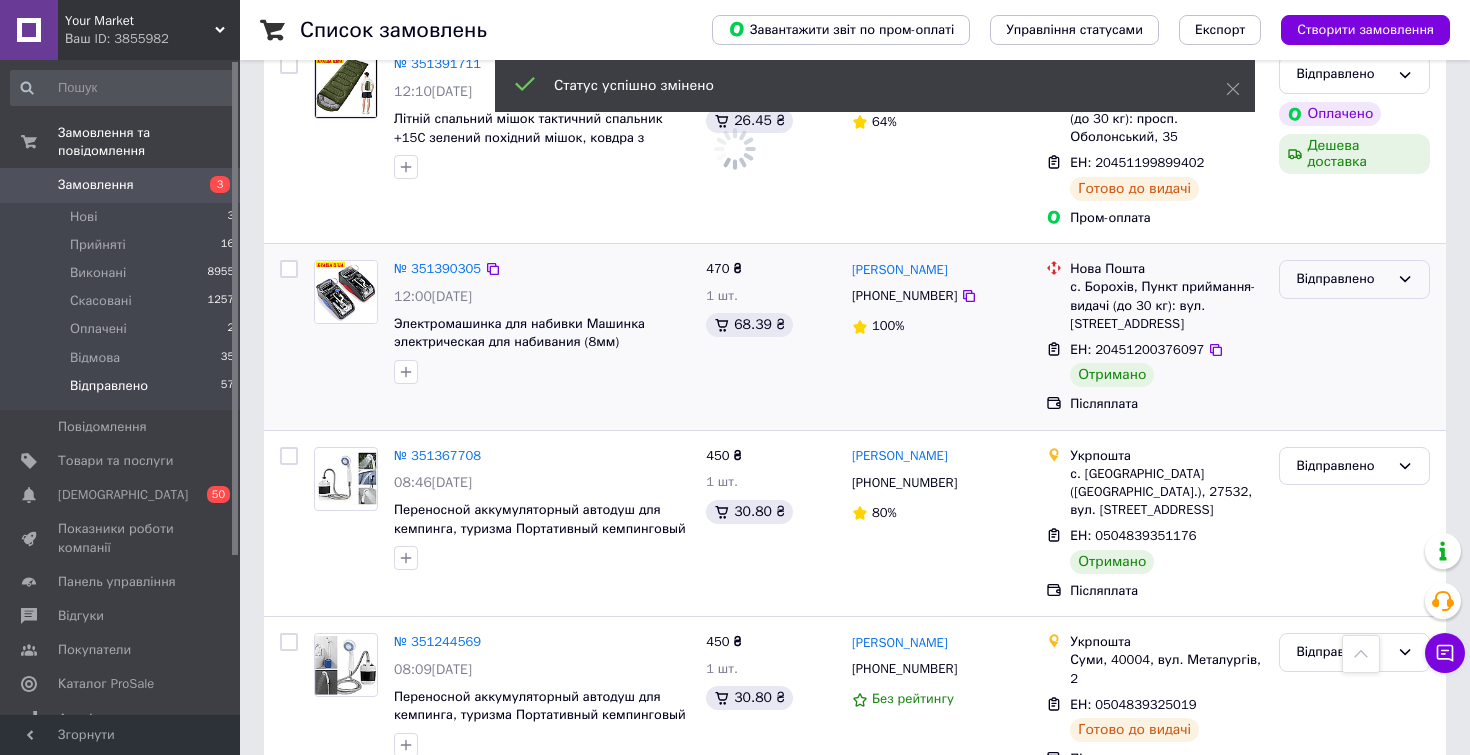 click on "Відправлено" at bounding box center (1354, 279) 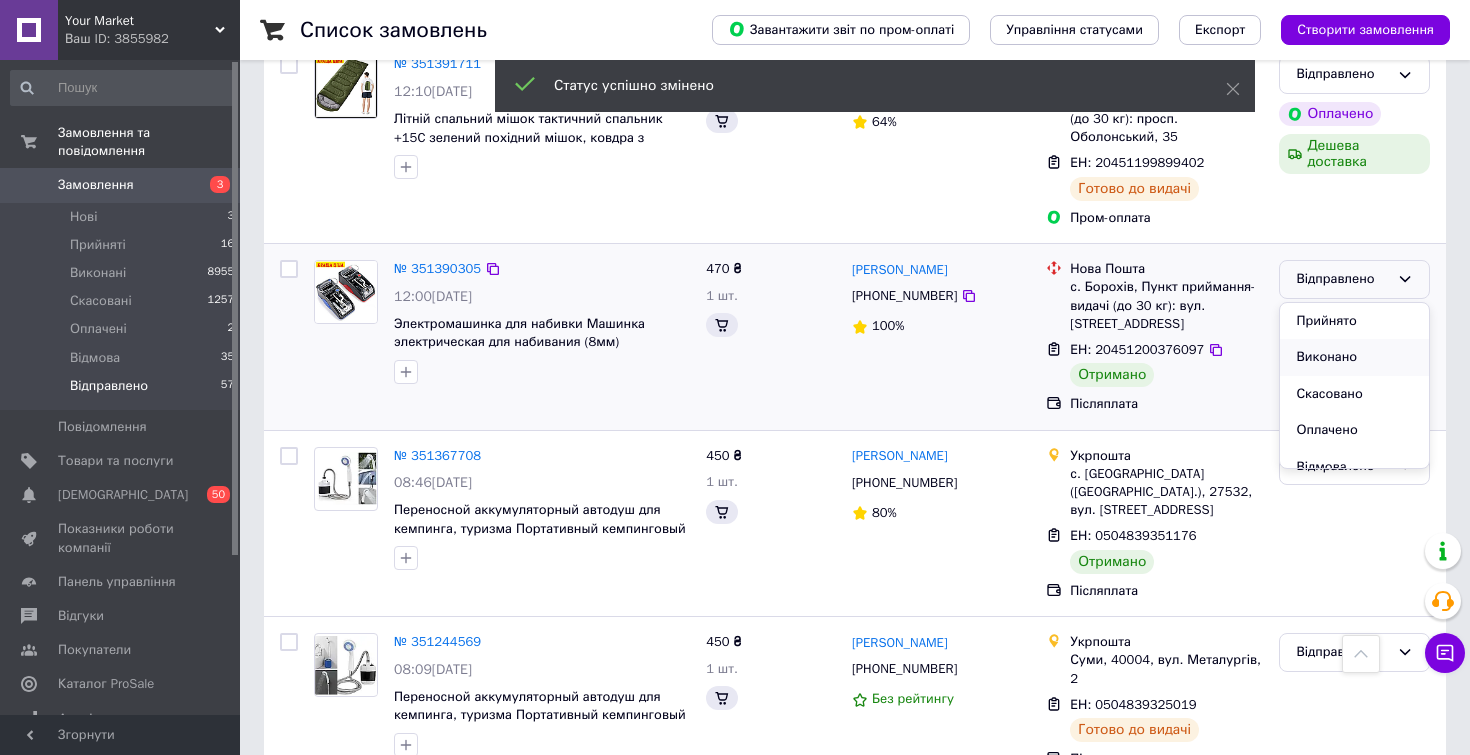 click on "Виконано" at bounding box center (1354, 357) 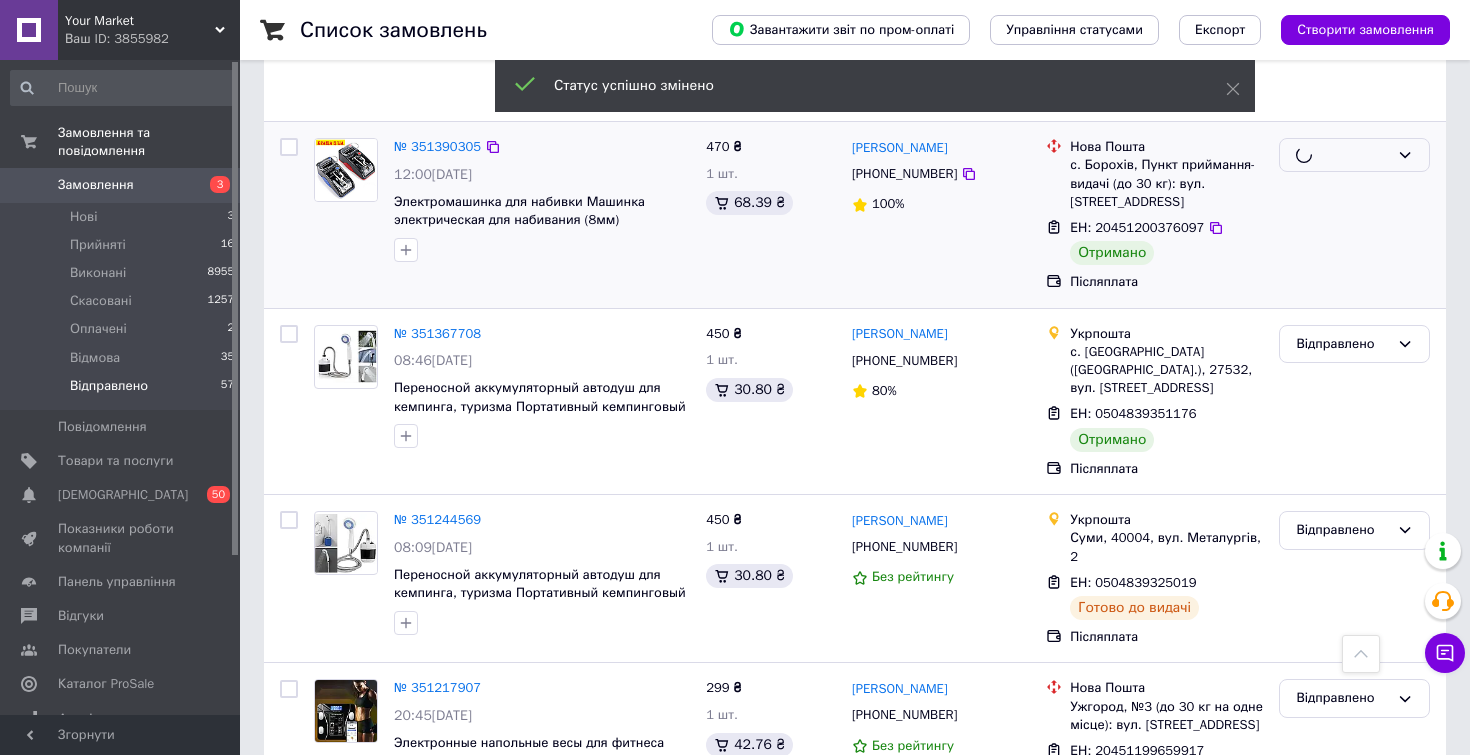 scroll, scrollTop: 1102, scrollLeft: 0, axis: vertical 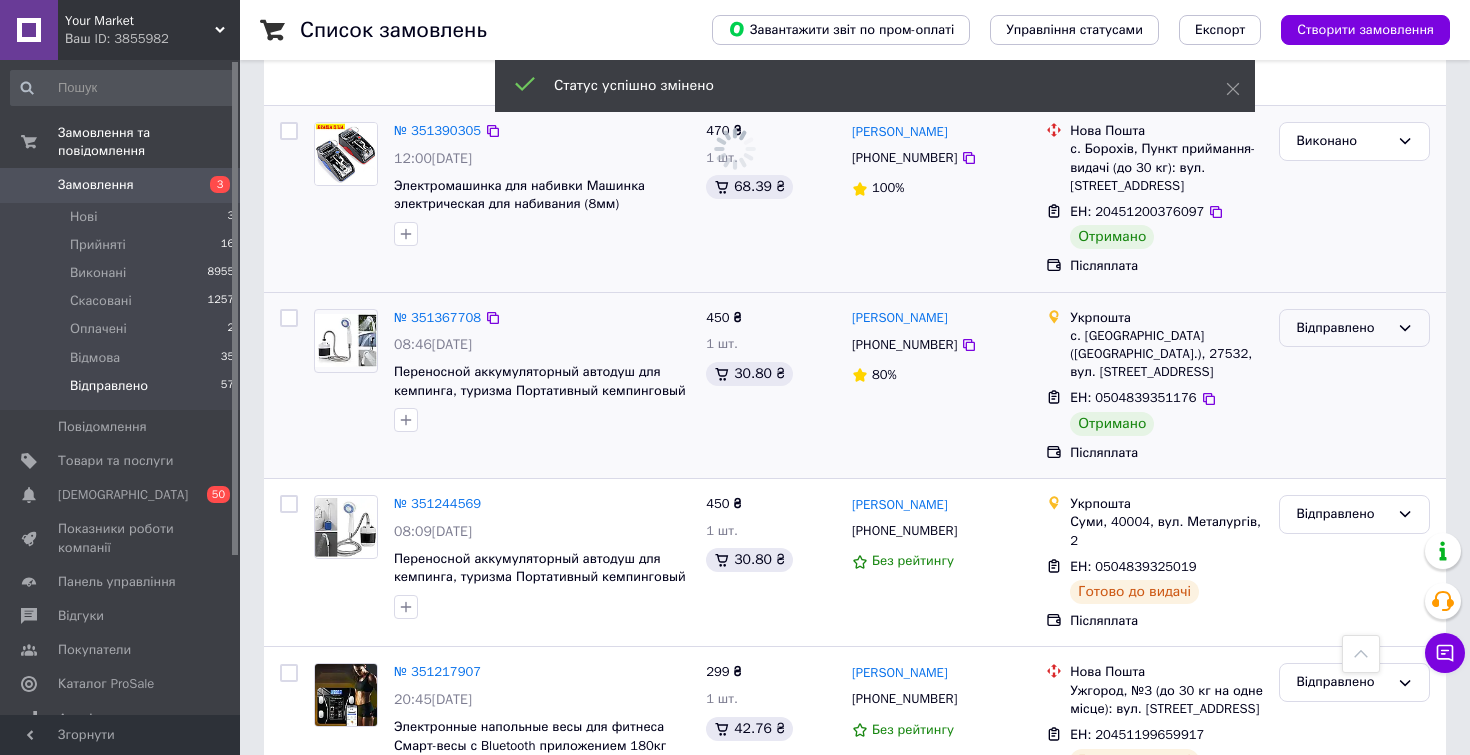 click on "Відправлено" at bounding box center (1342, 328) 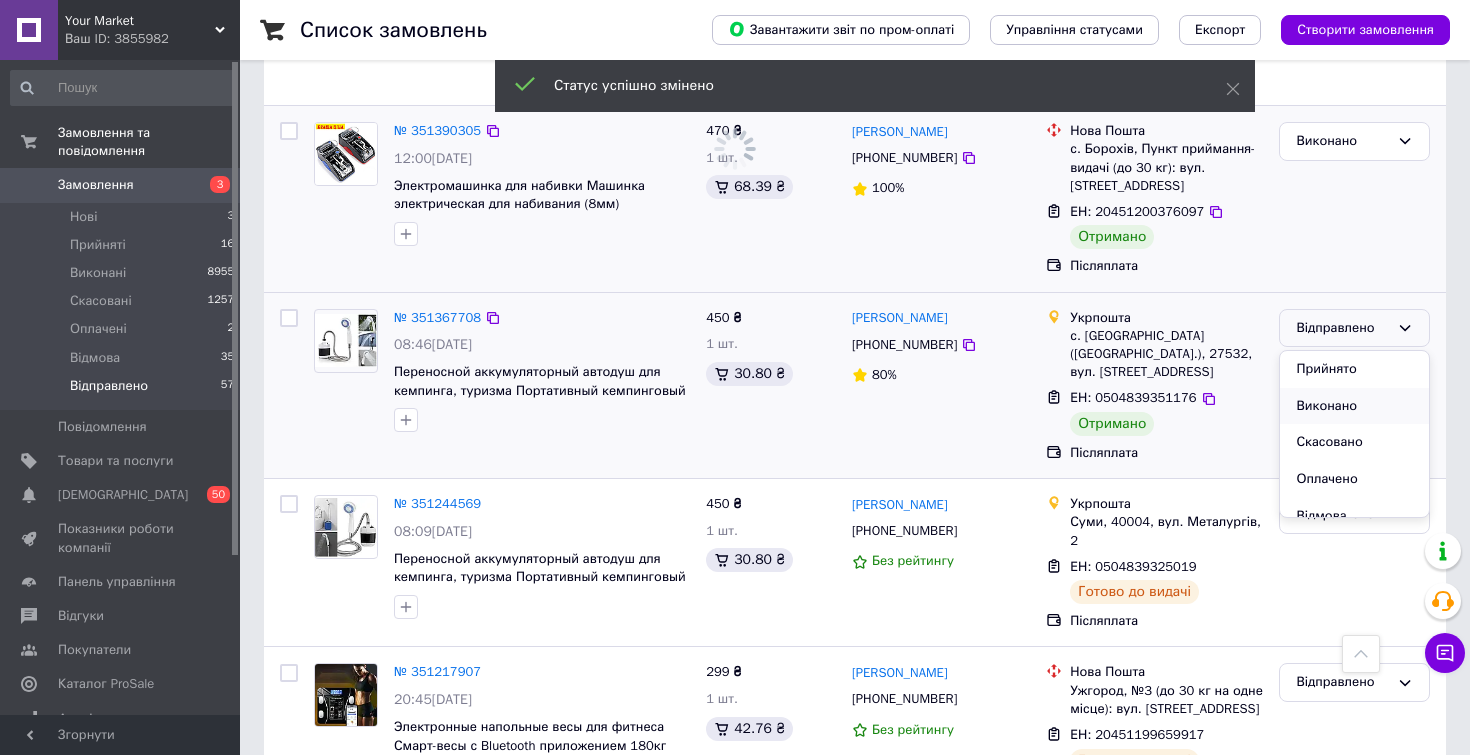 click on "Виконано" at bounding box center [1354, 406] 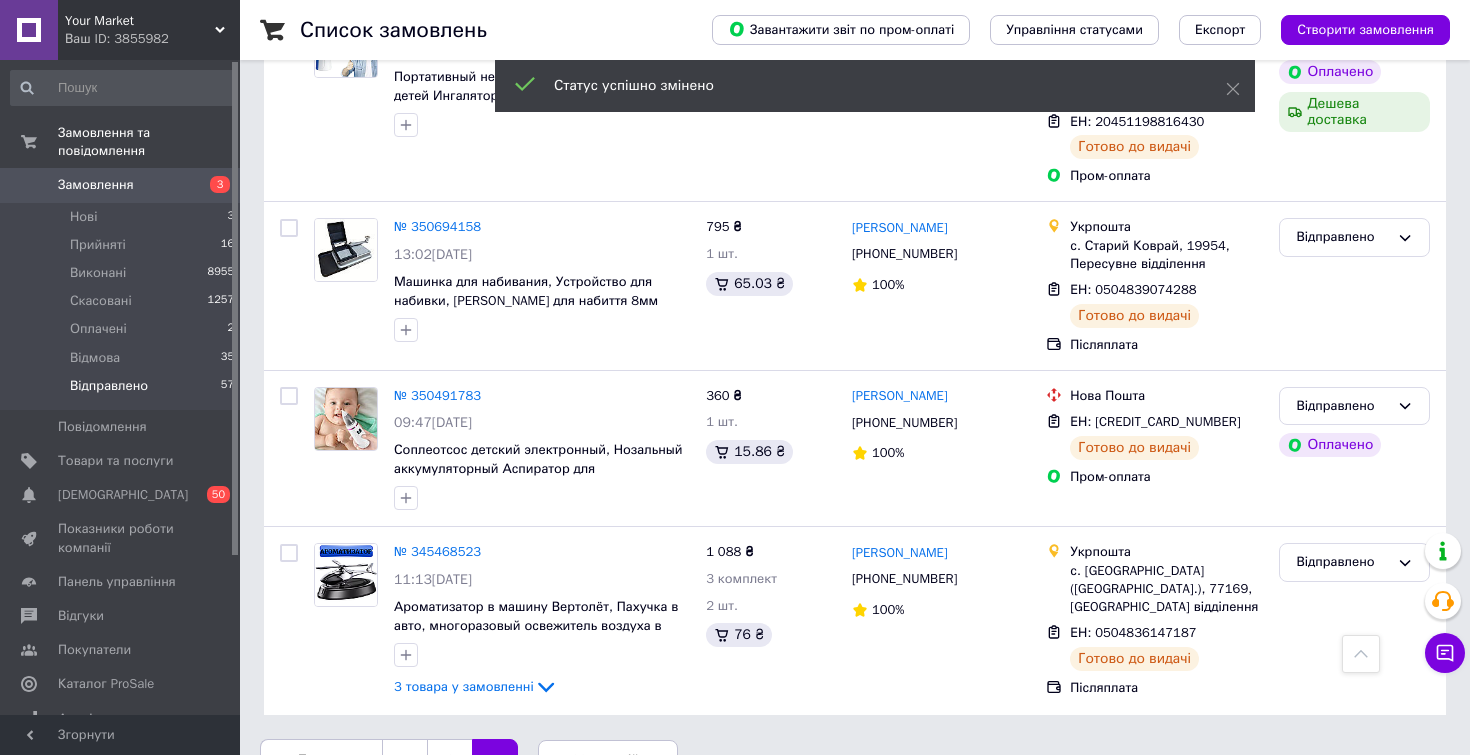 scroll, scrollTop: 2538, scrollLeft: 0, axis: vertical 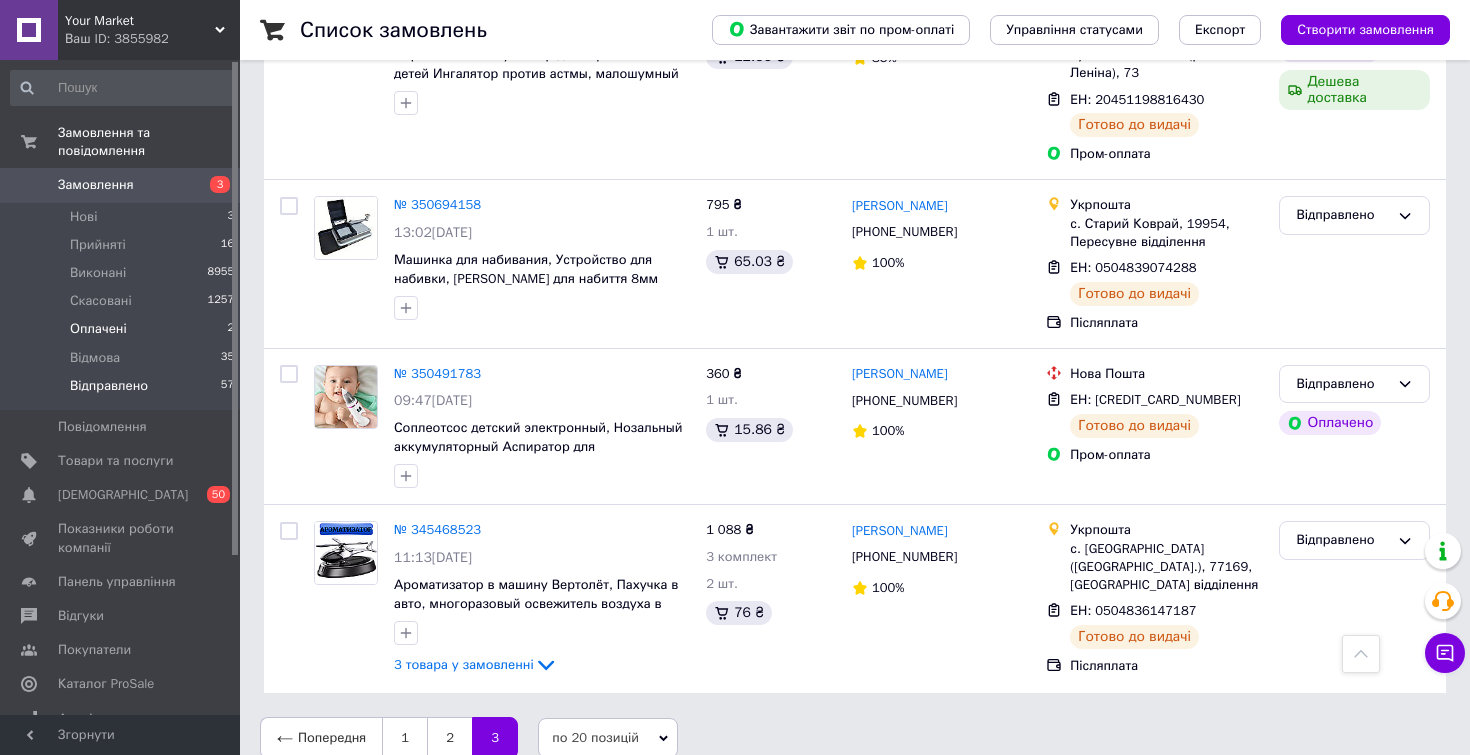 click on "Оплачені" at bounding box center (98, 329) 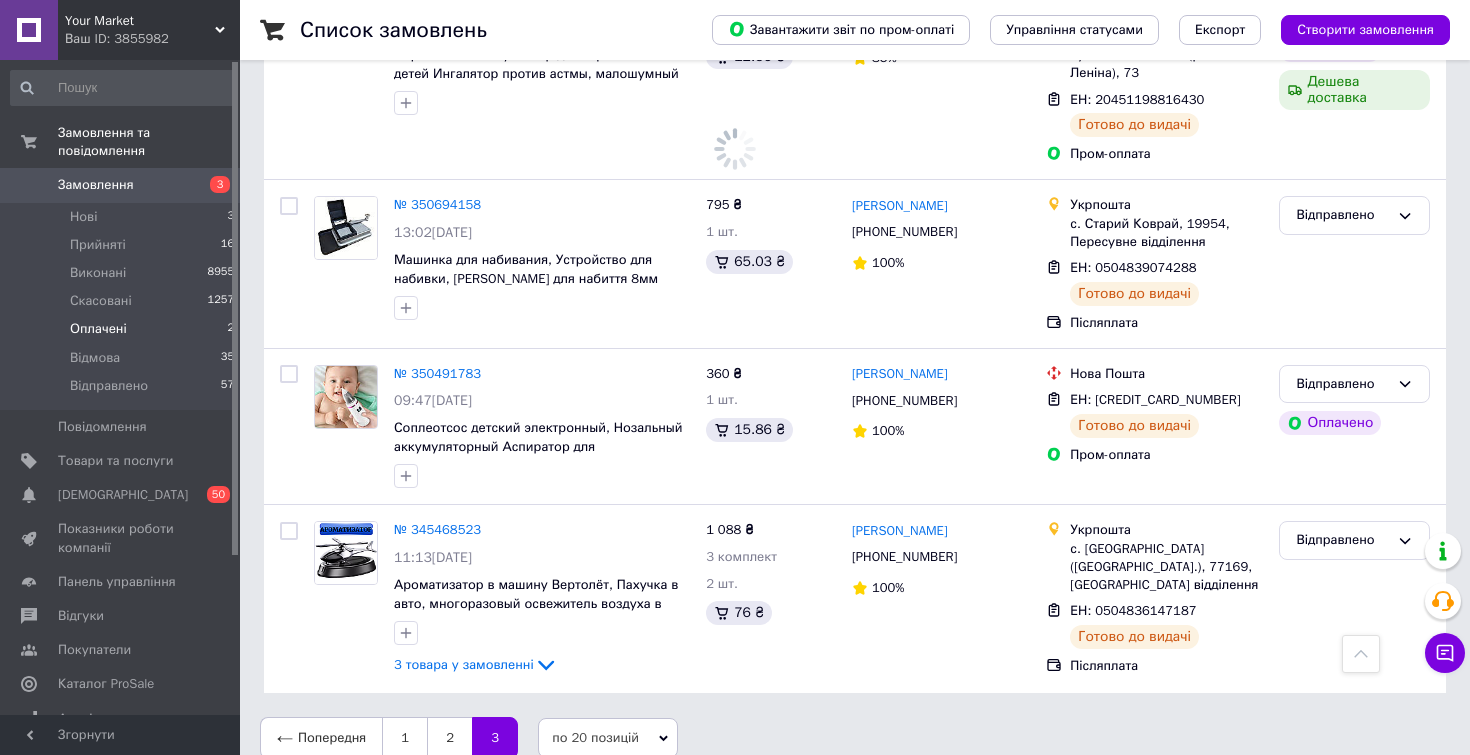 scroll, scrollTop: 0, scrollLeft: 0, axis: both 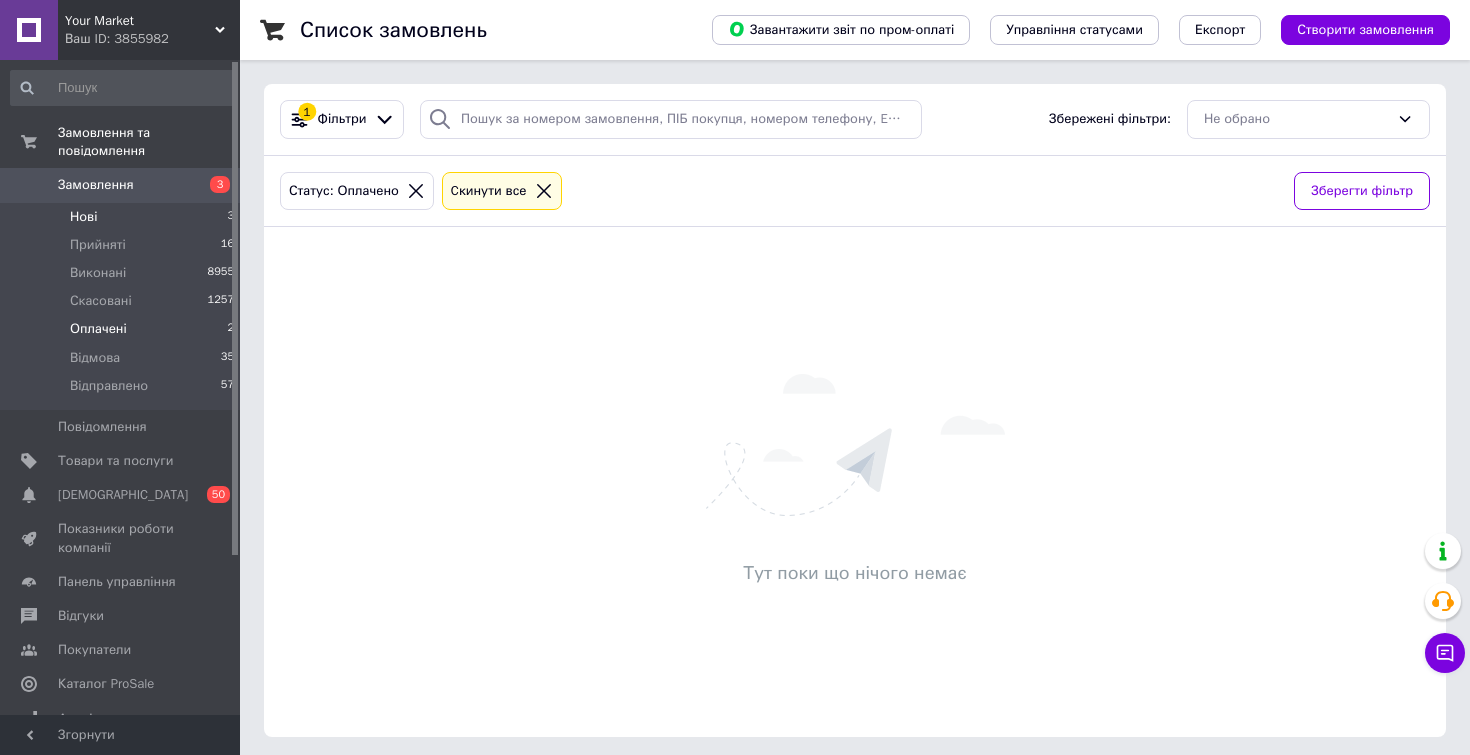 click on "Нові" at bounding box center [83, 217] 